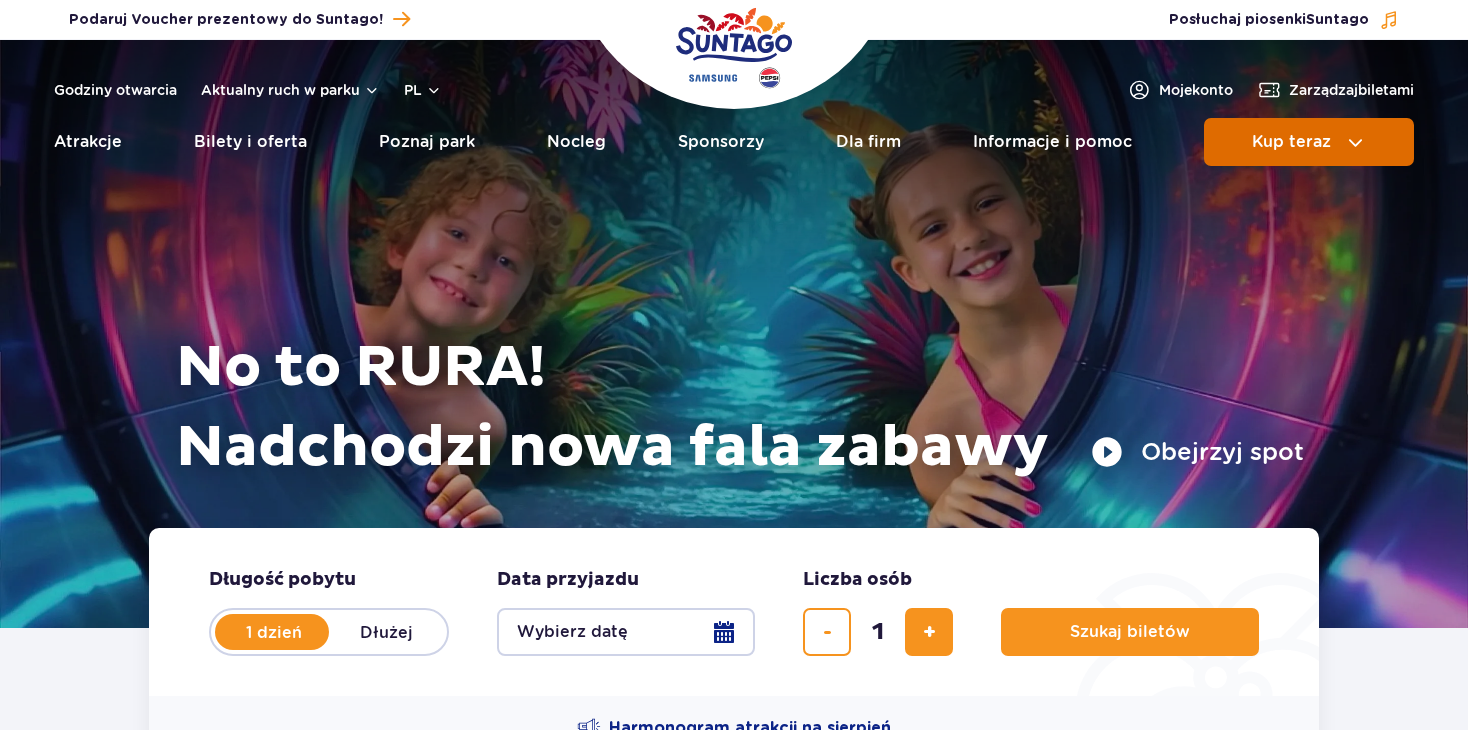 scroll, scrollTop: 0, scrollLeft: 0, axis: both 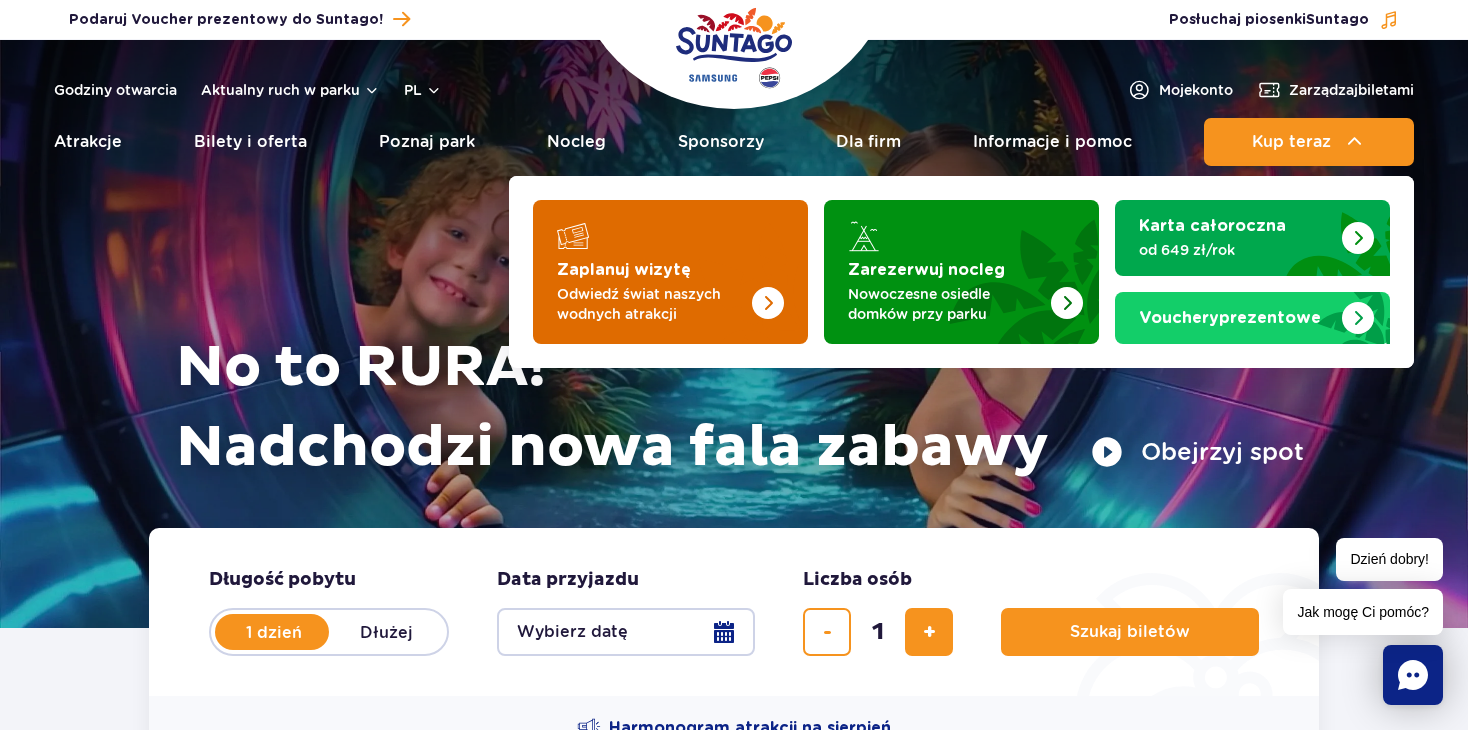 click at bounding box center (728, 266) 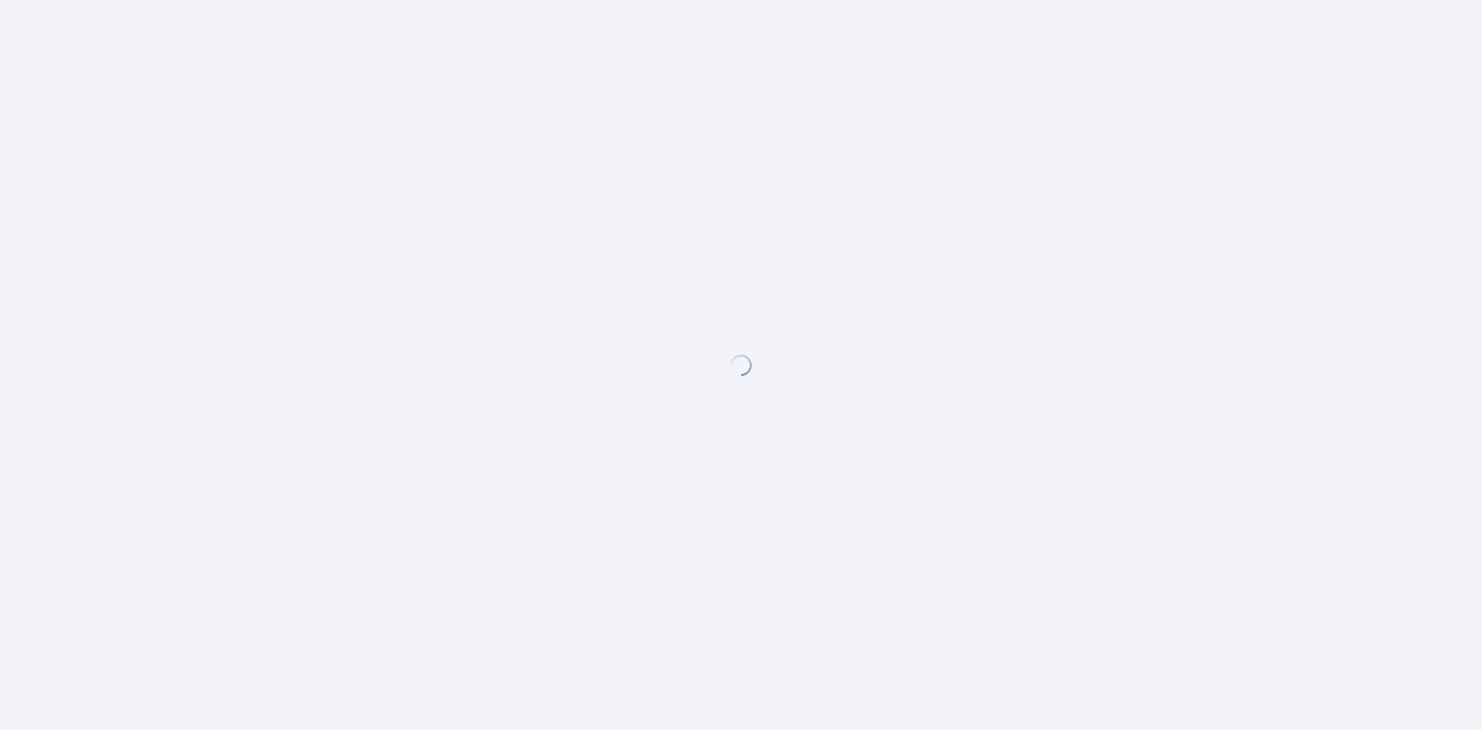 scroll, scrollTop: 0, scrollLeft: 0, axis: both 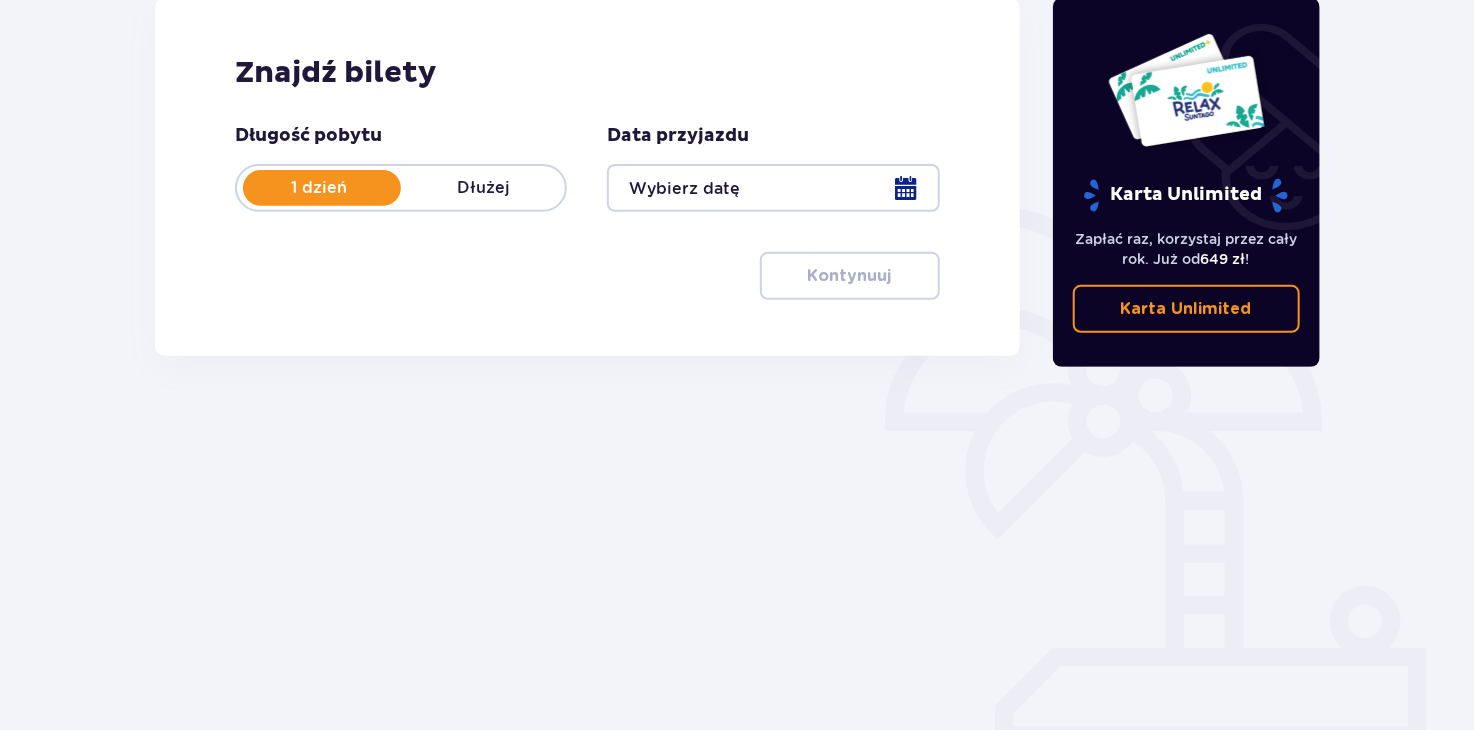 click at bounding box center (773, 188) 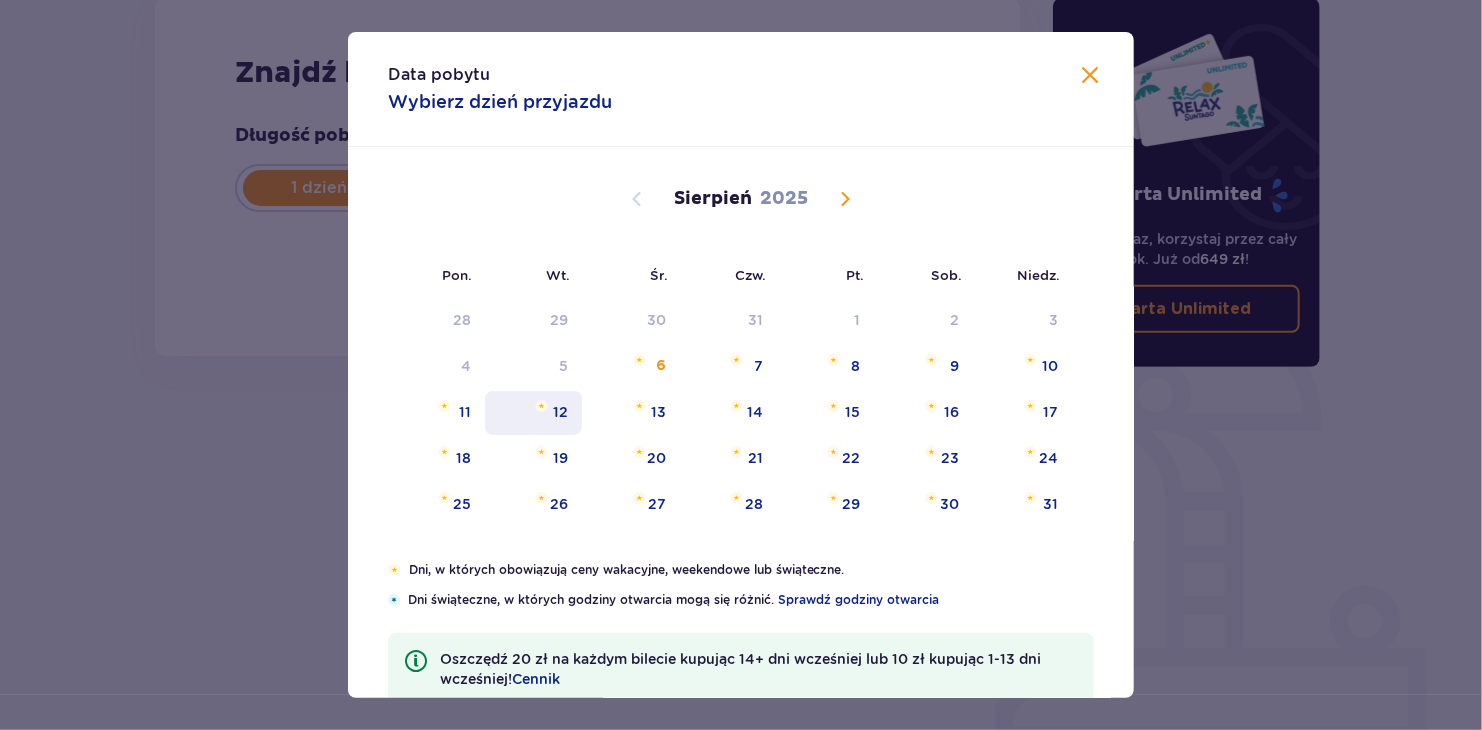 click on "12" at bounding box center [560, 412] 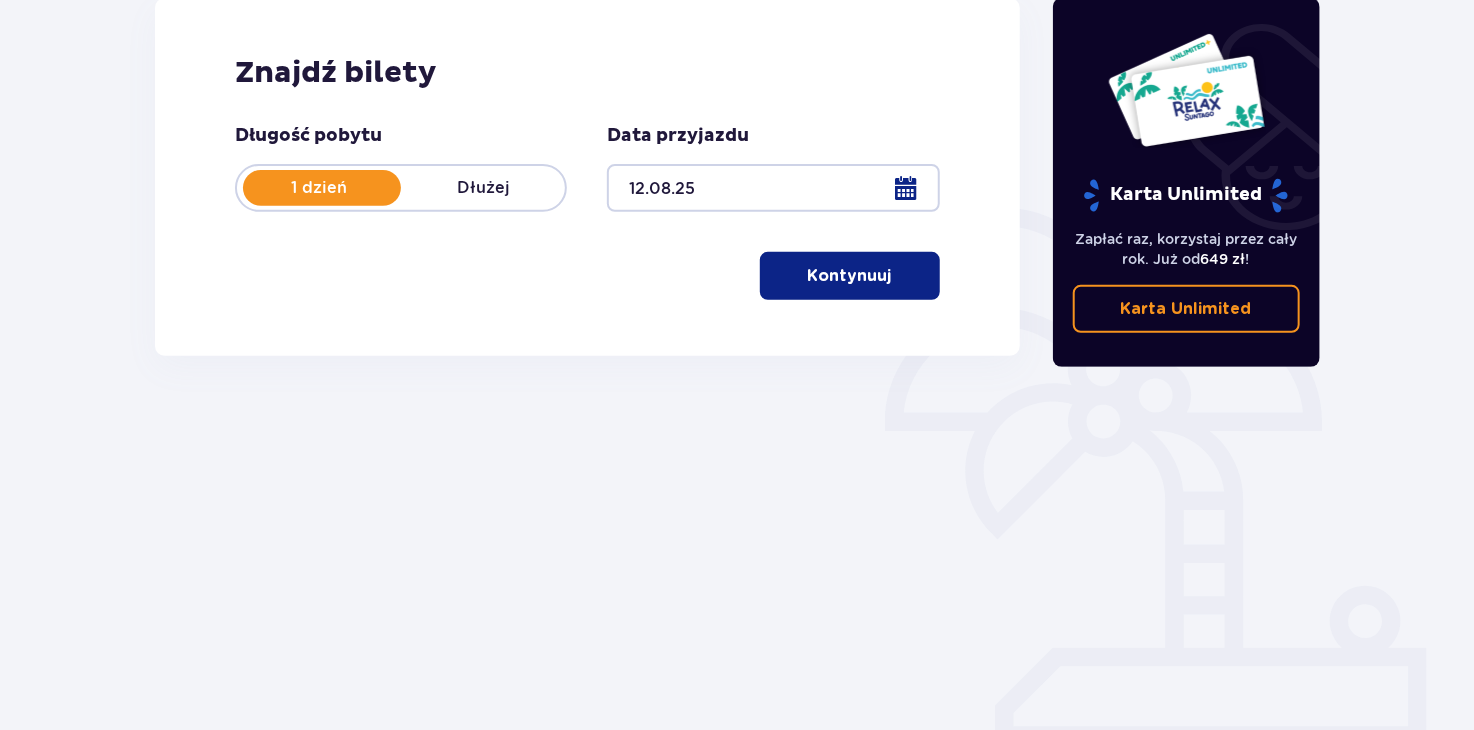 click on "Kontynuuj" at bounding box center (850, 276) 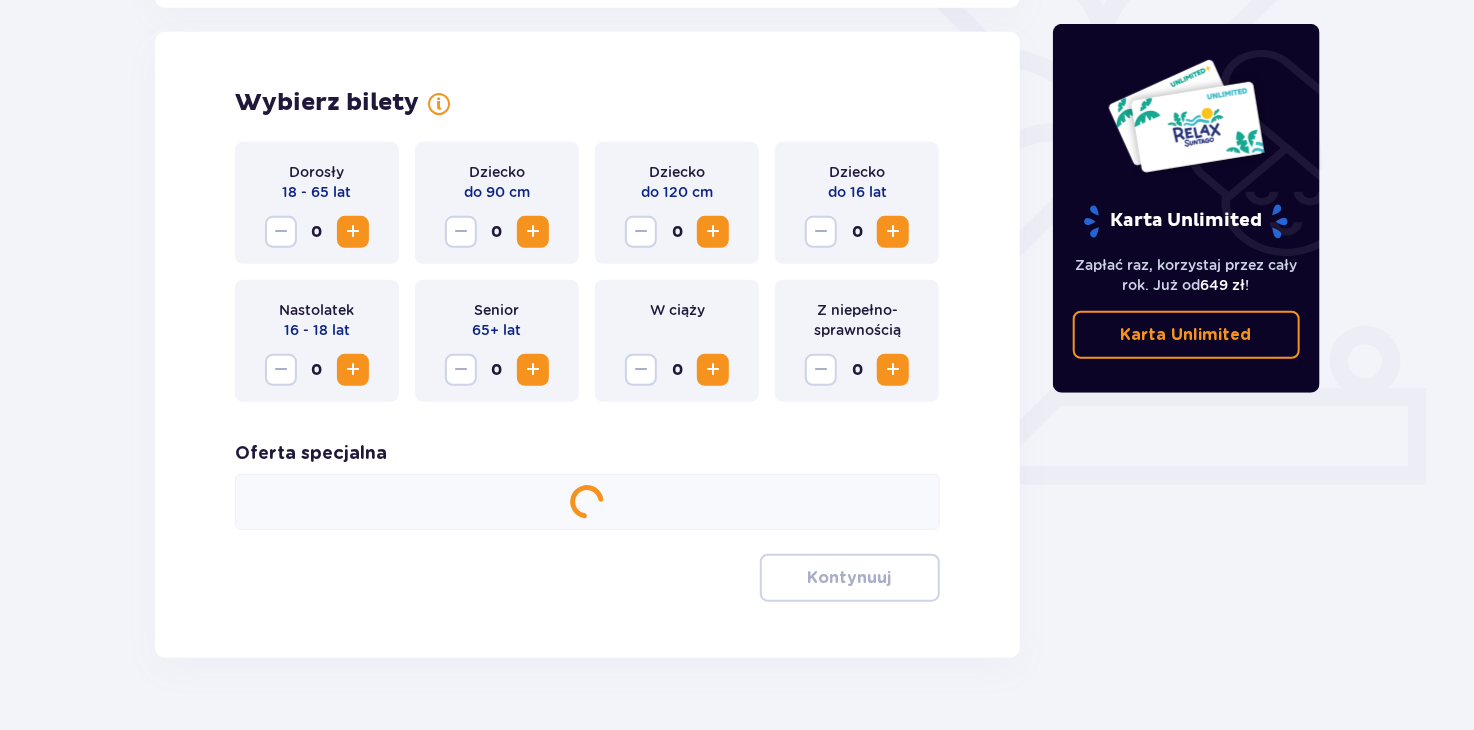 scroll, scrollTop: 556, scrollLeft: 0, axis: vertical 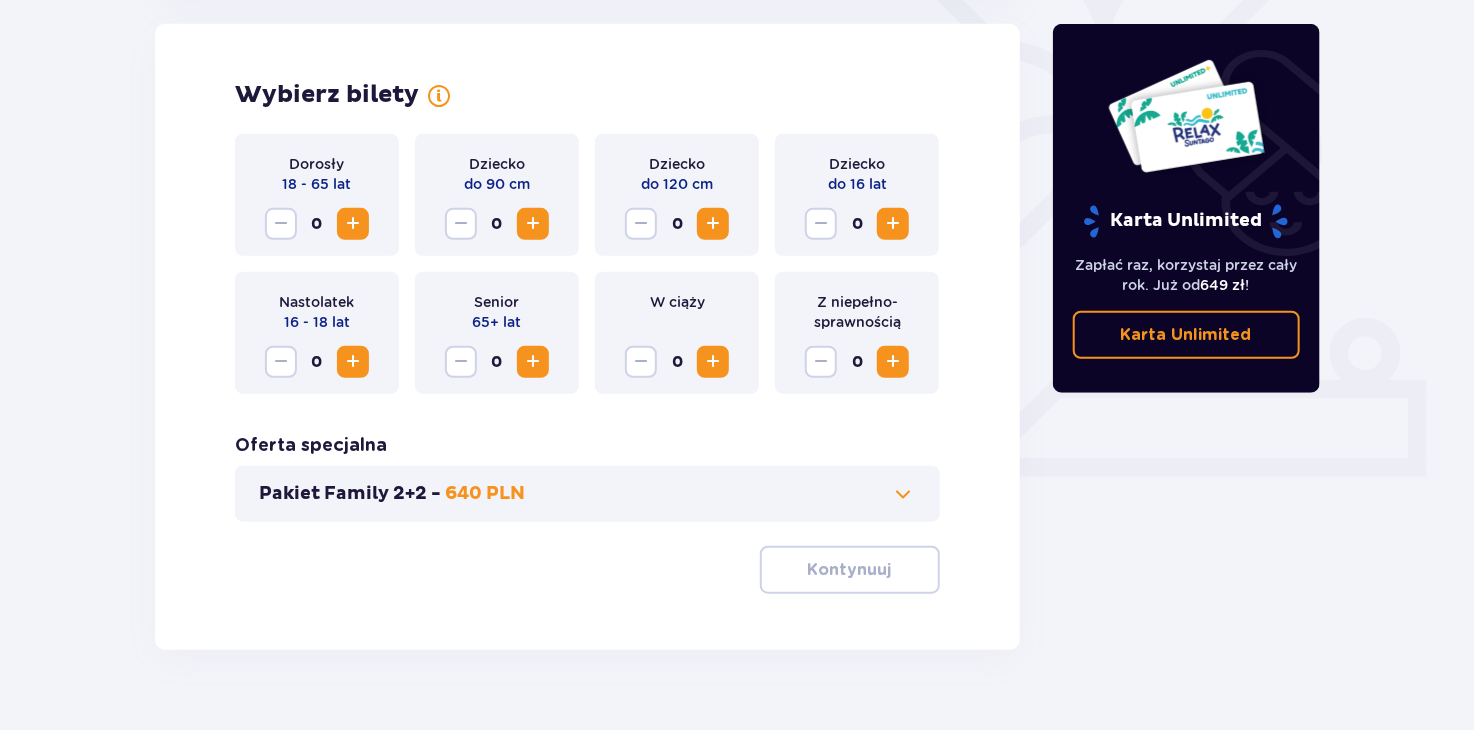 click at bounding box center [353, 224] 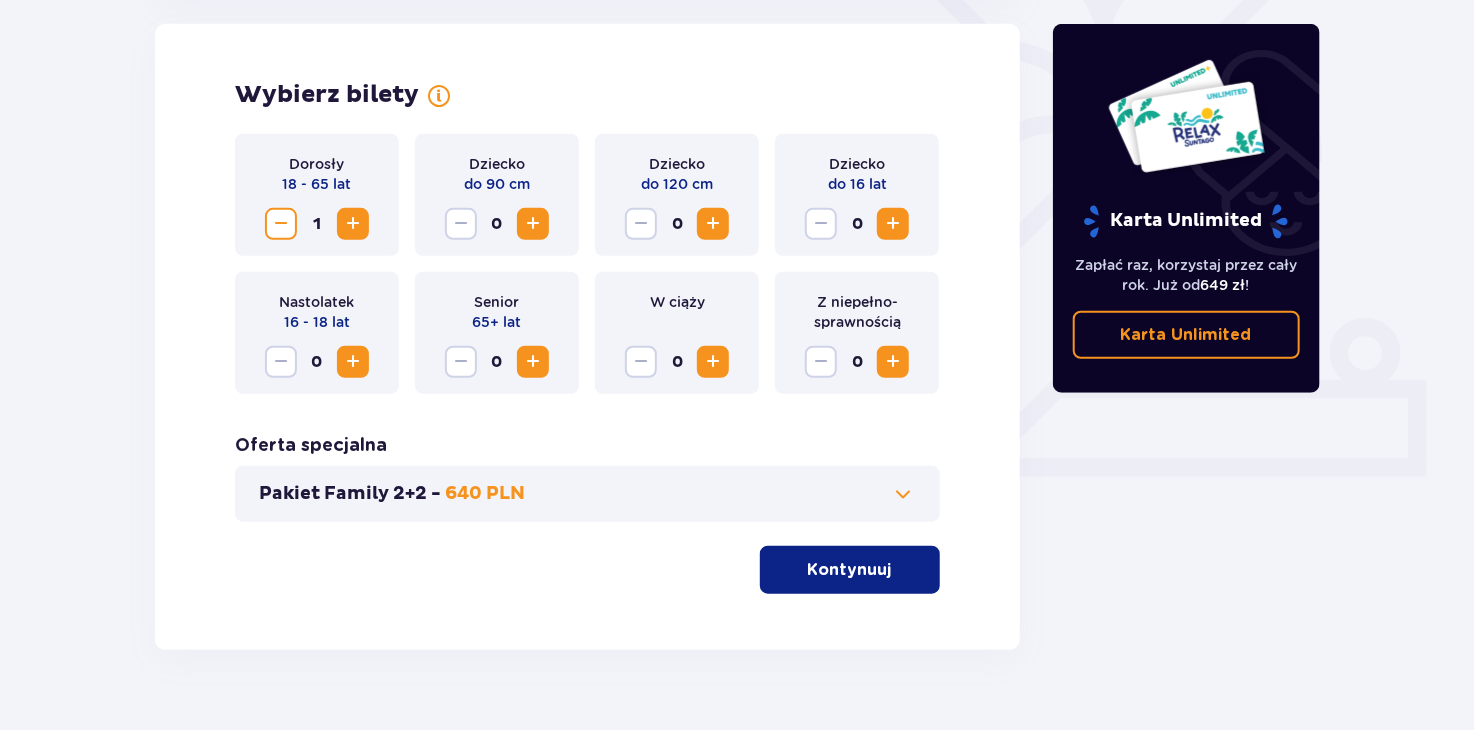 click at bounding box center [353, 224] 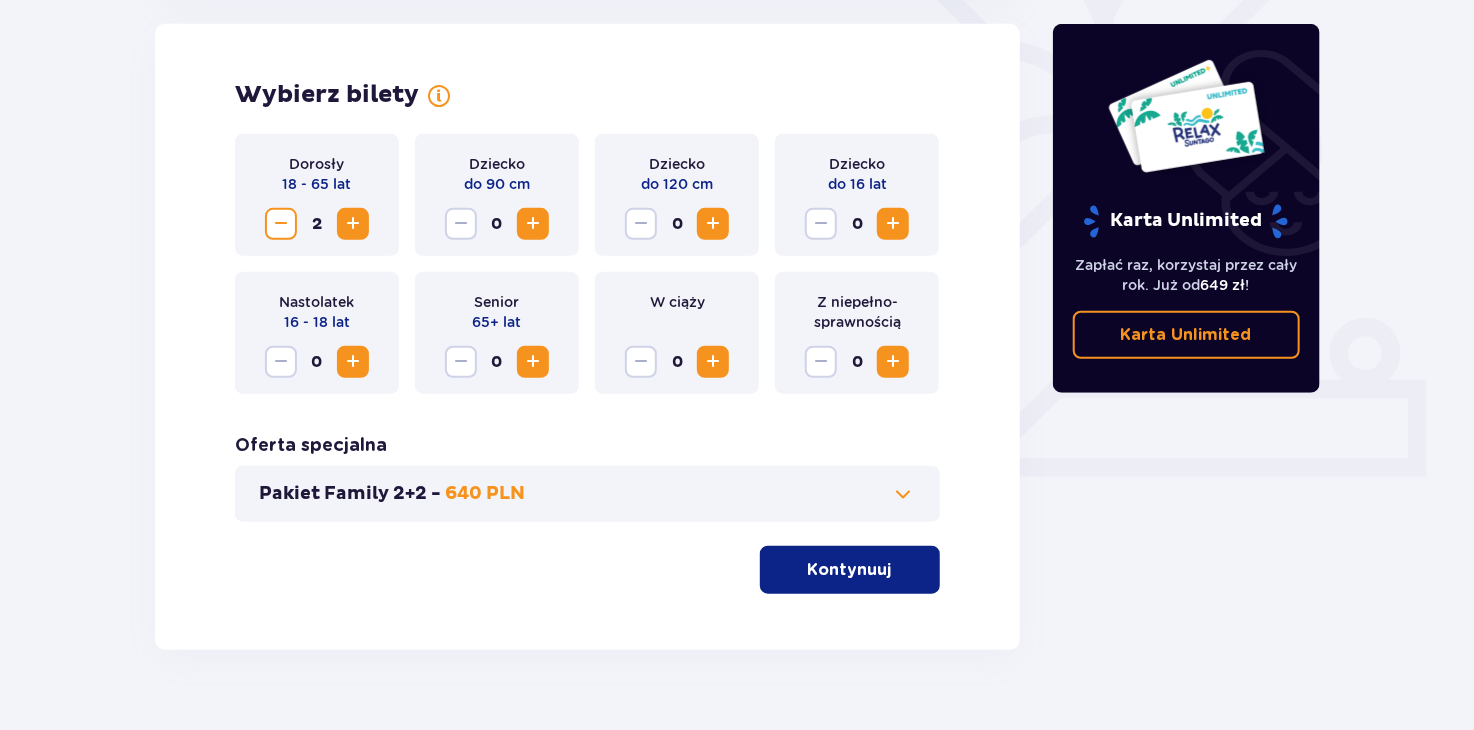 click at bounding box center (533, 224) 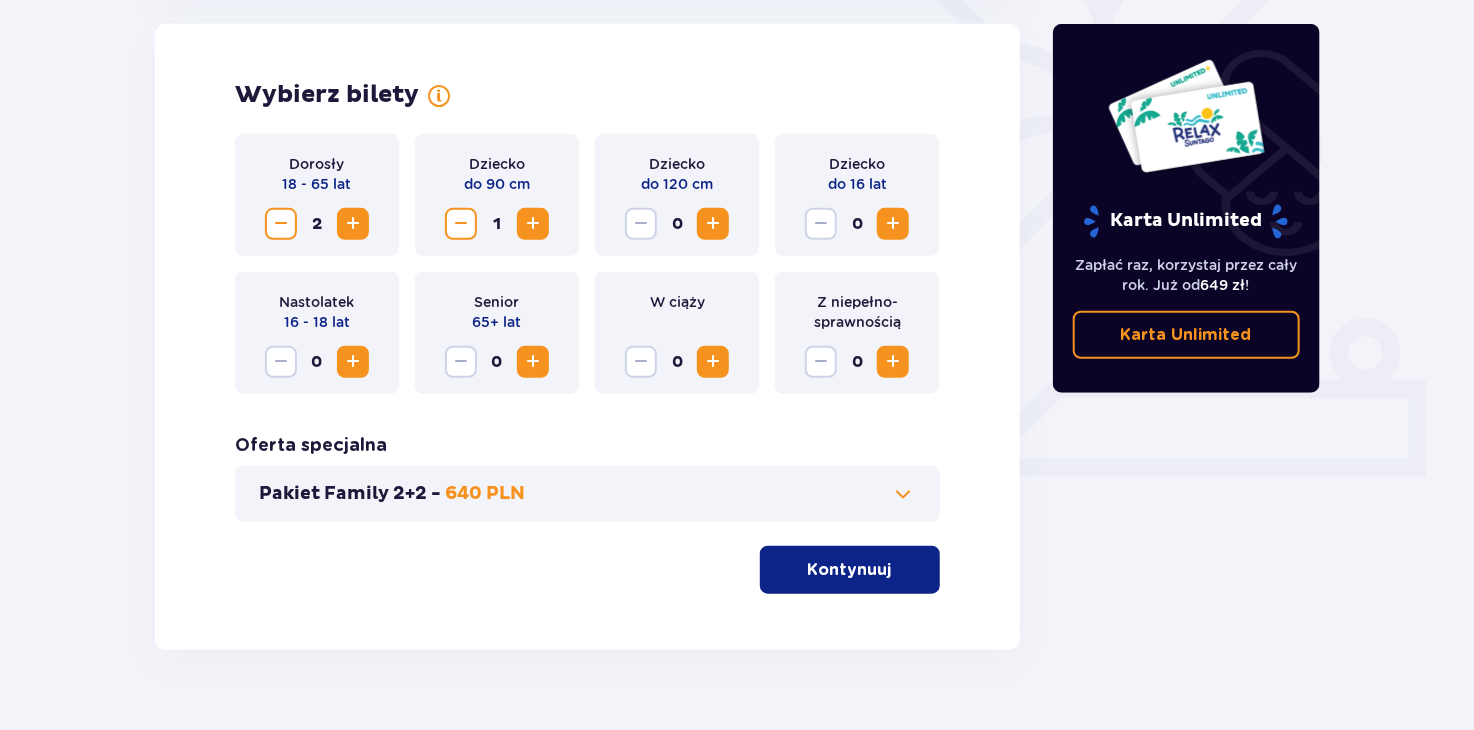 click at bounding box center (533, 224) 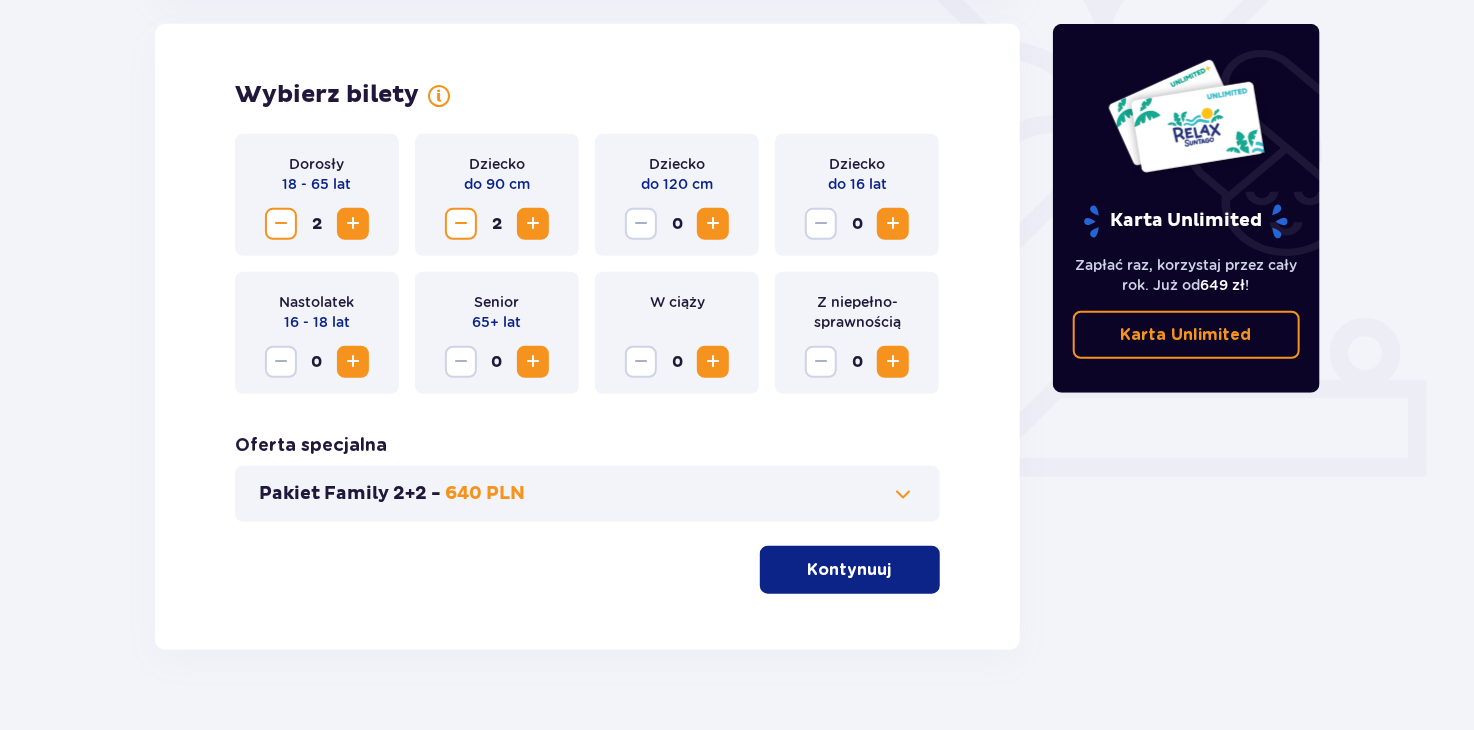click on "Kontynuuj" at bounding box center [850, 570] 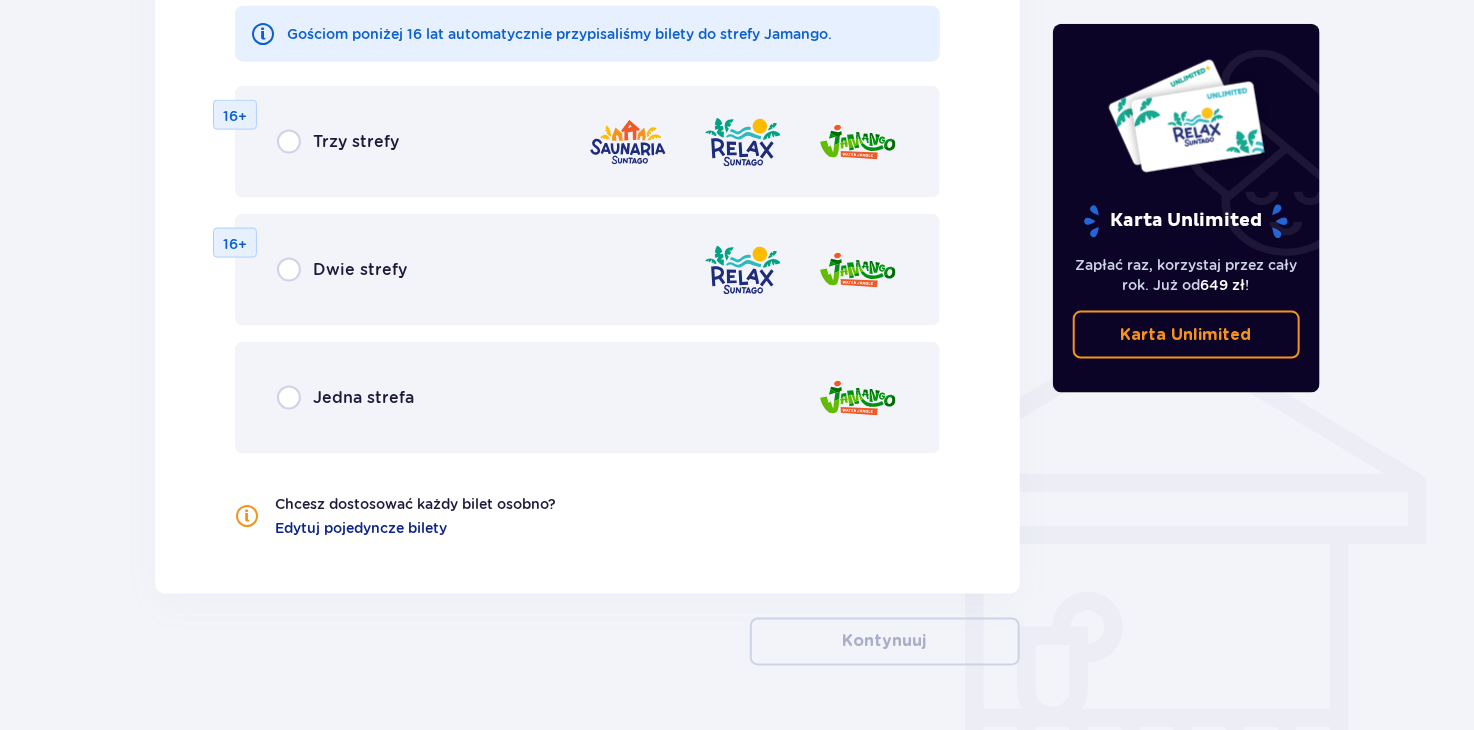 scroll, scrollTop: 1309, scrollLeft: 0, axis: vertical 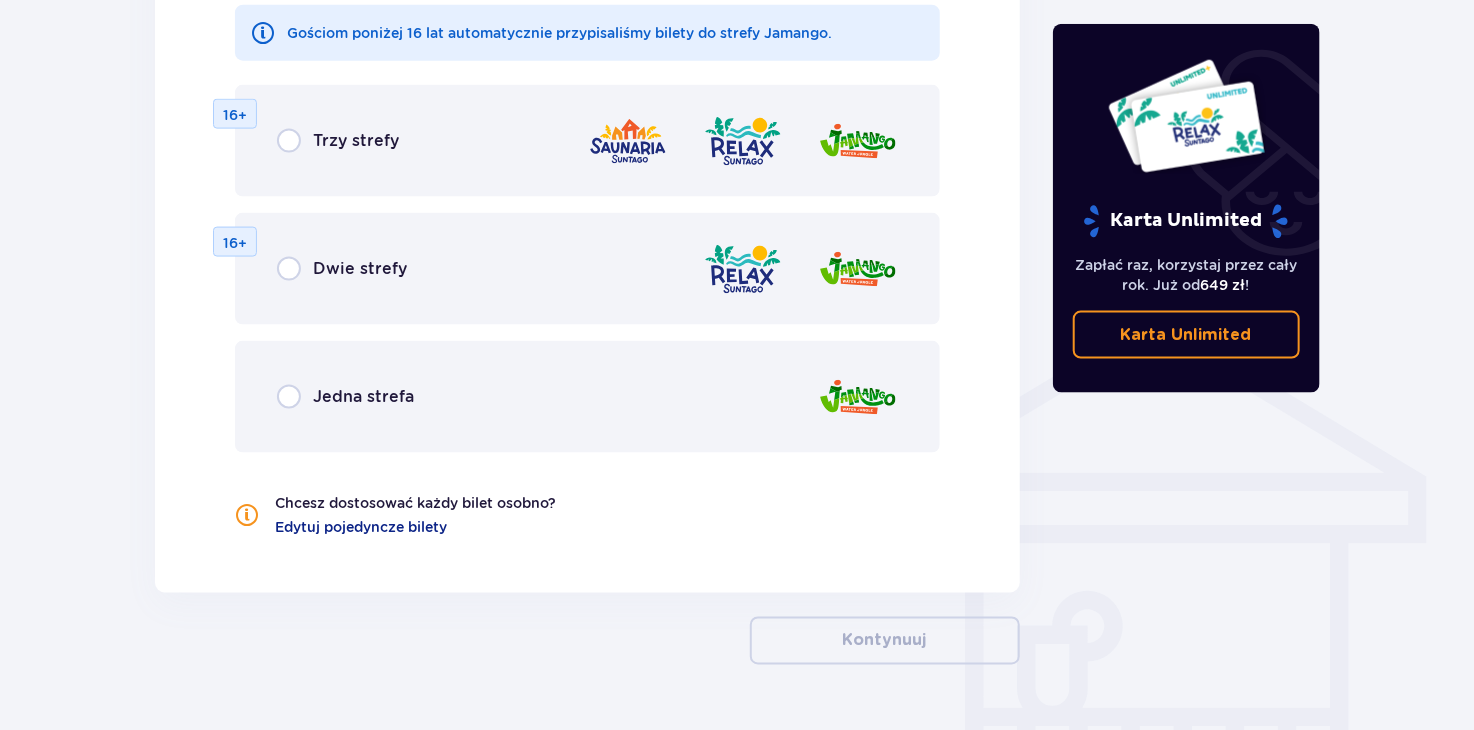 click on "Jedna strefa" at bounding box center (363, 397) 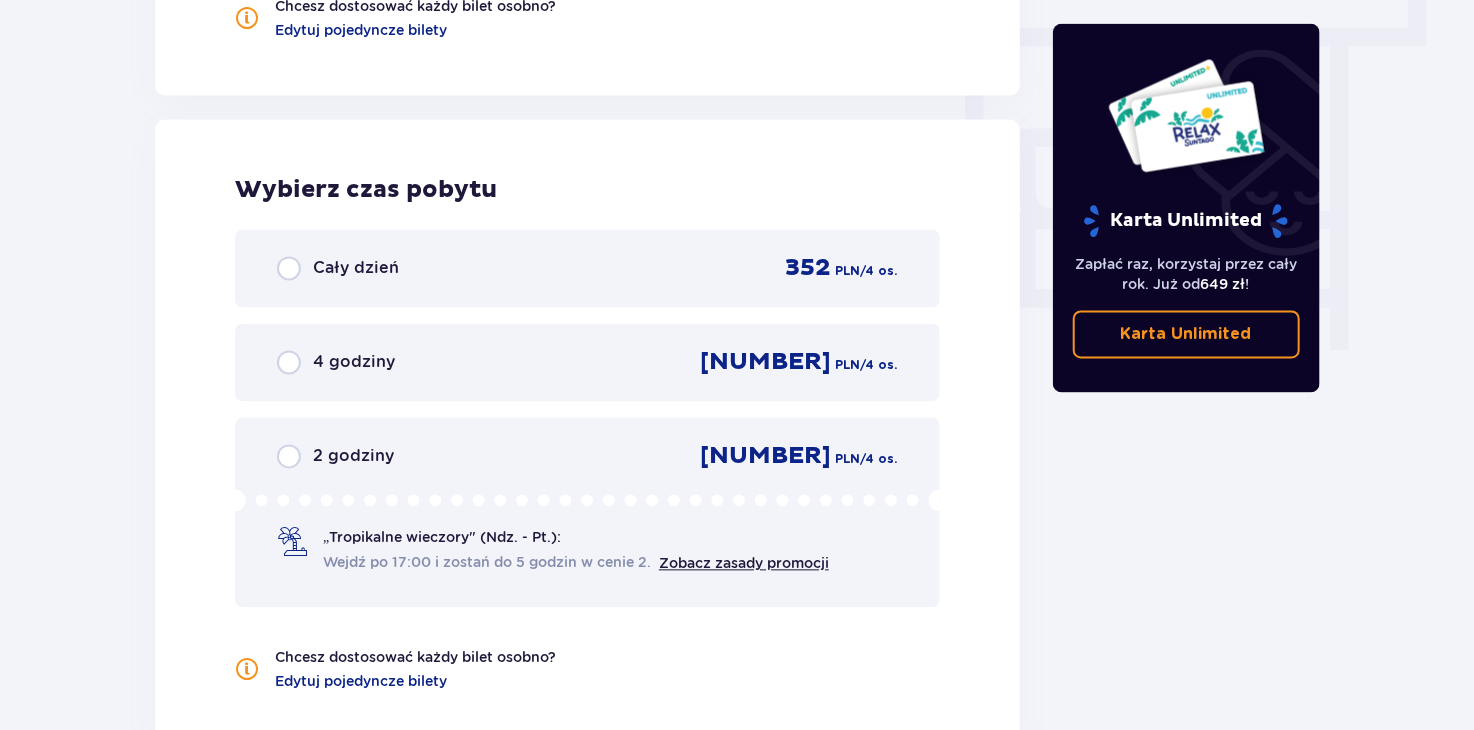 scroll, scrollTop: 1877, scrollLeft: 0, axis: vertical 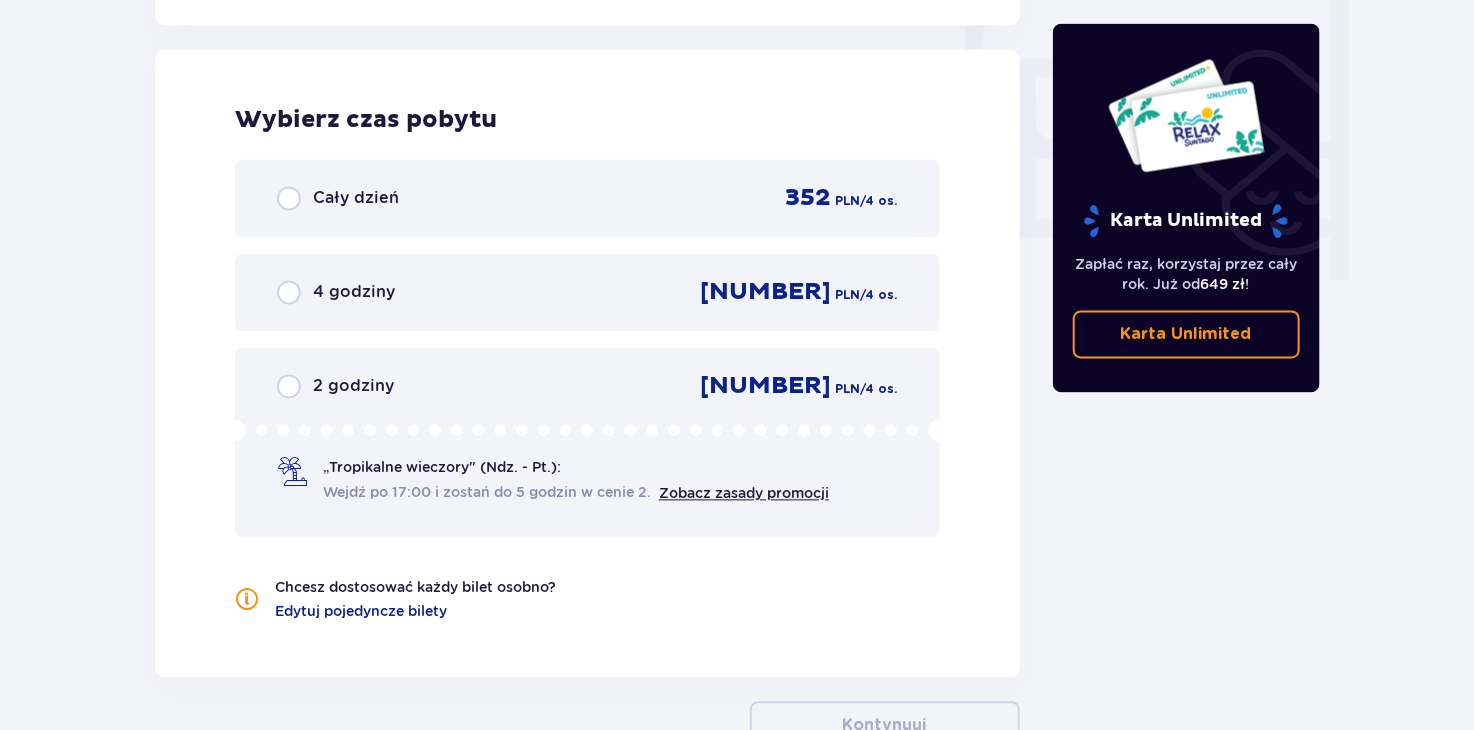 click on "Cały dzień   352 PLN / 4 os." at bounding box center (587, 198) 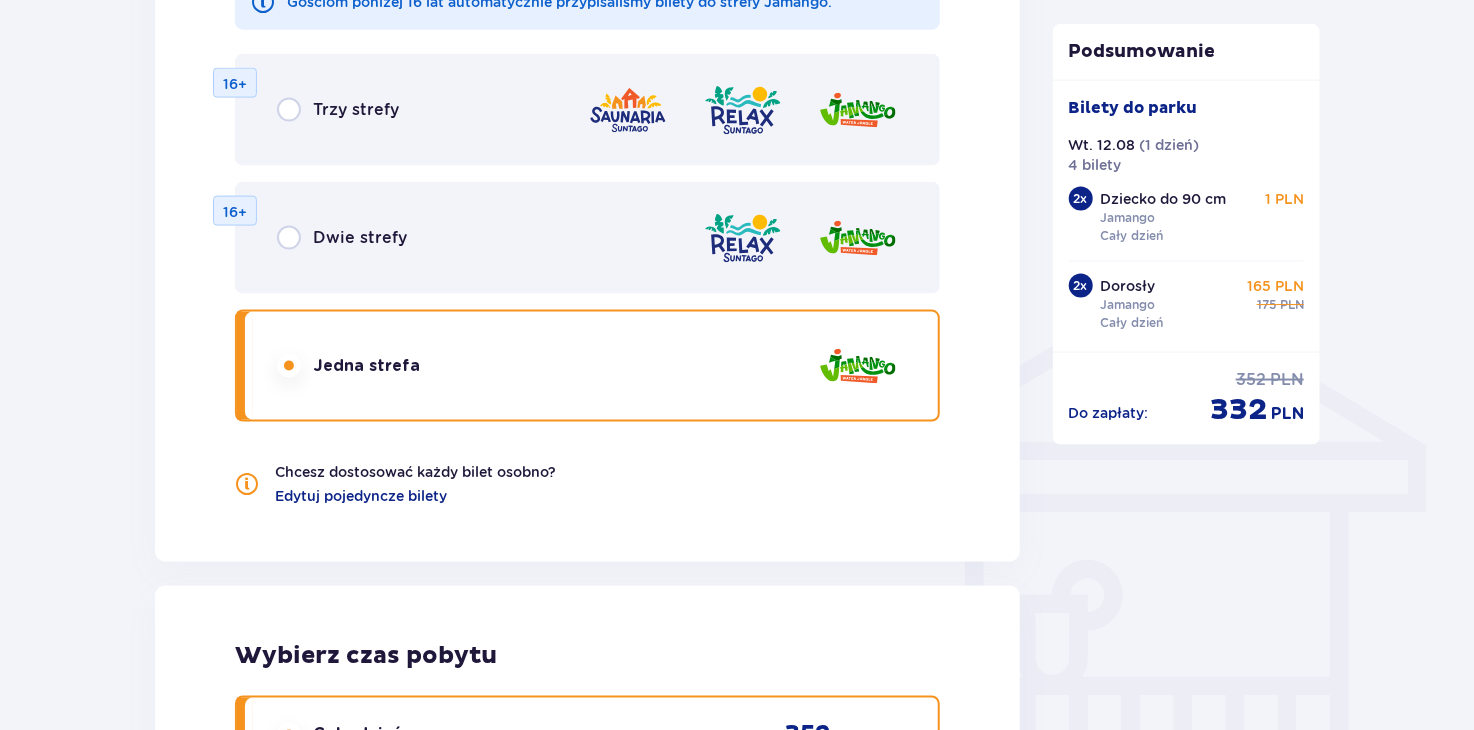 scroll, scrollTop: 1225, scrollLeft: 0, axis: vertical 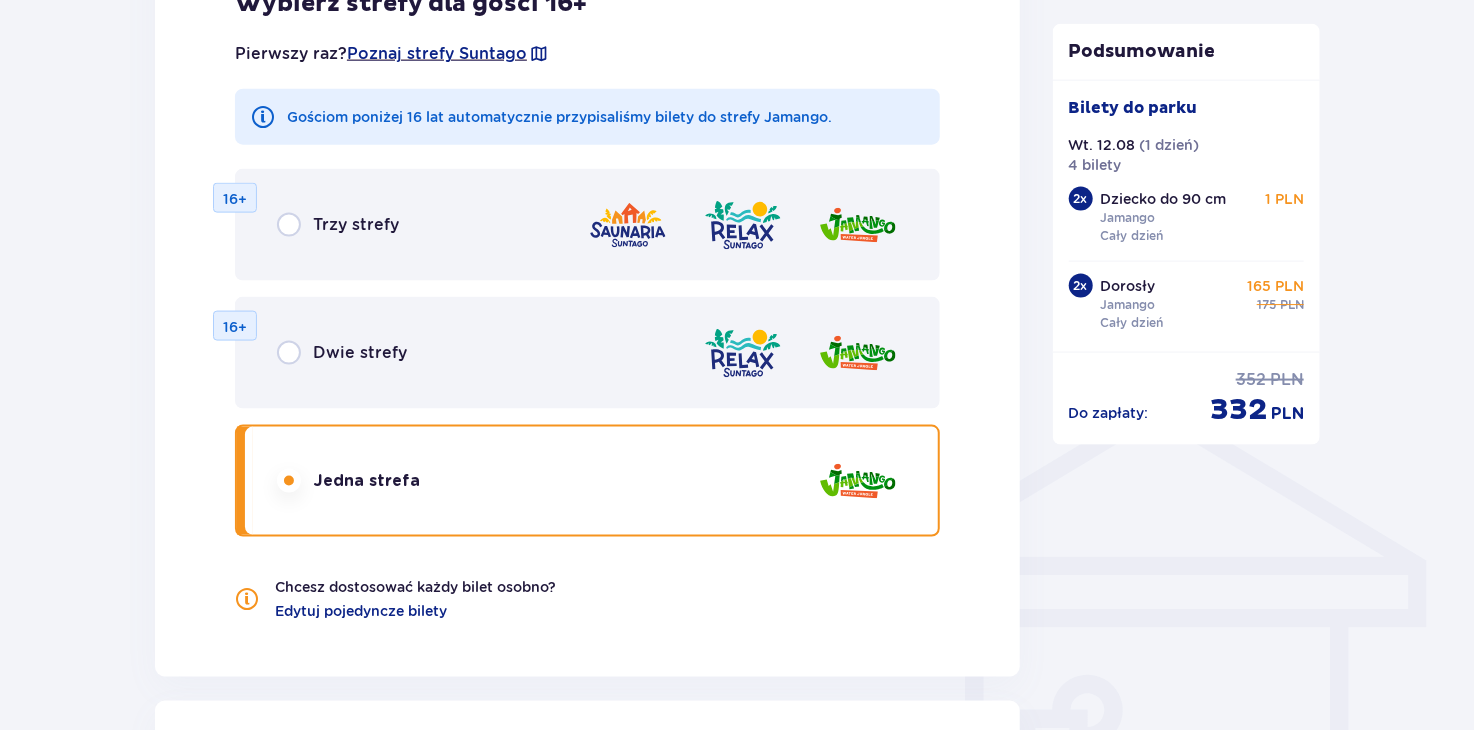click on "Dwie strefy" at bounding box center (360, 353) 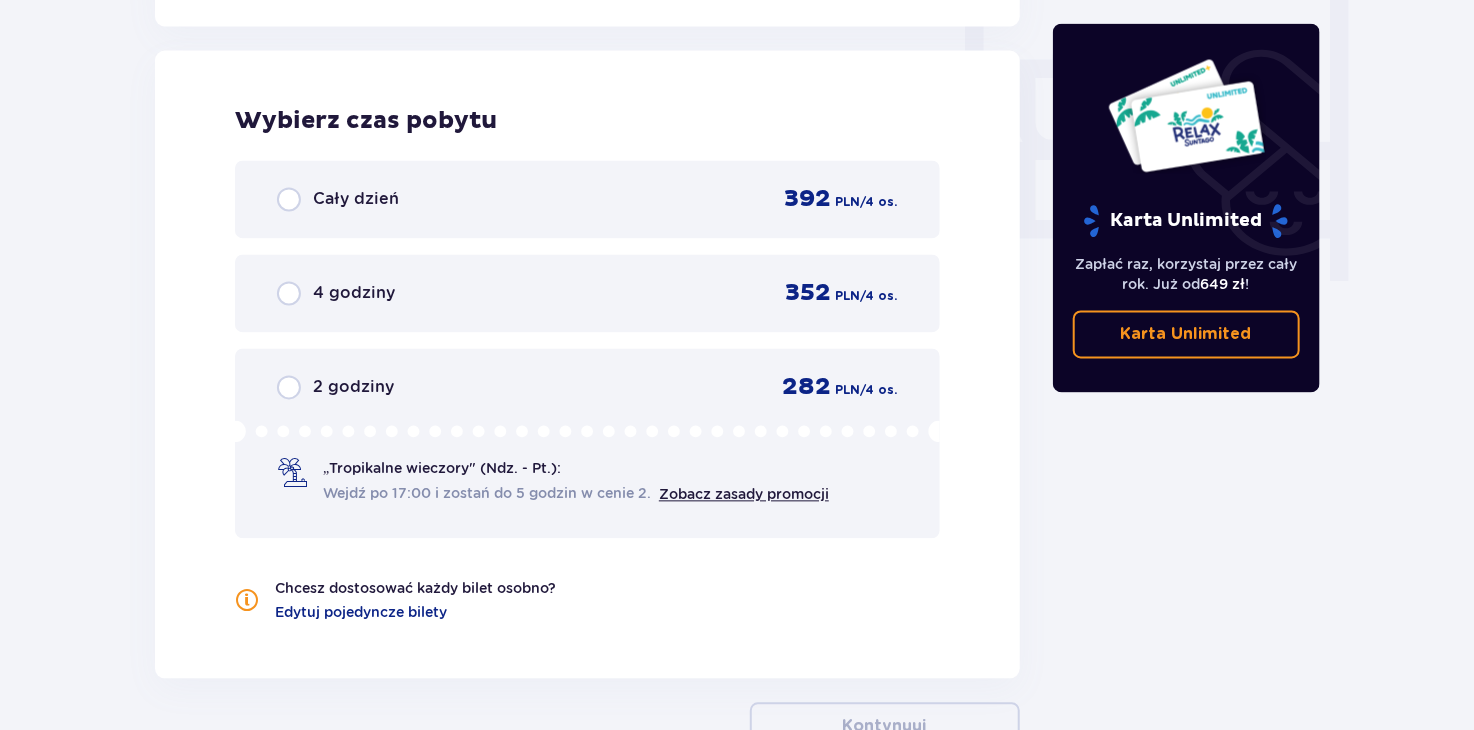 scroll, scrollTop: 1877, scrollLeft: 0, axis: vertical 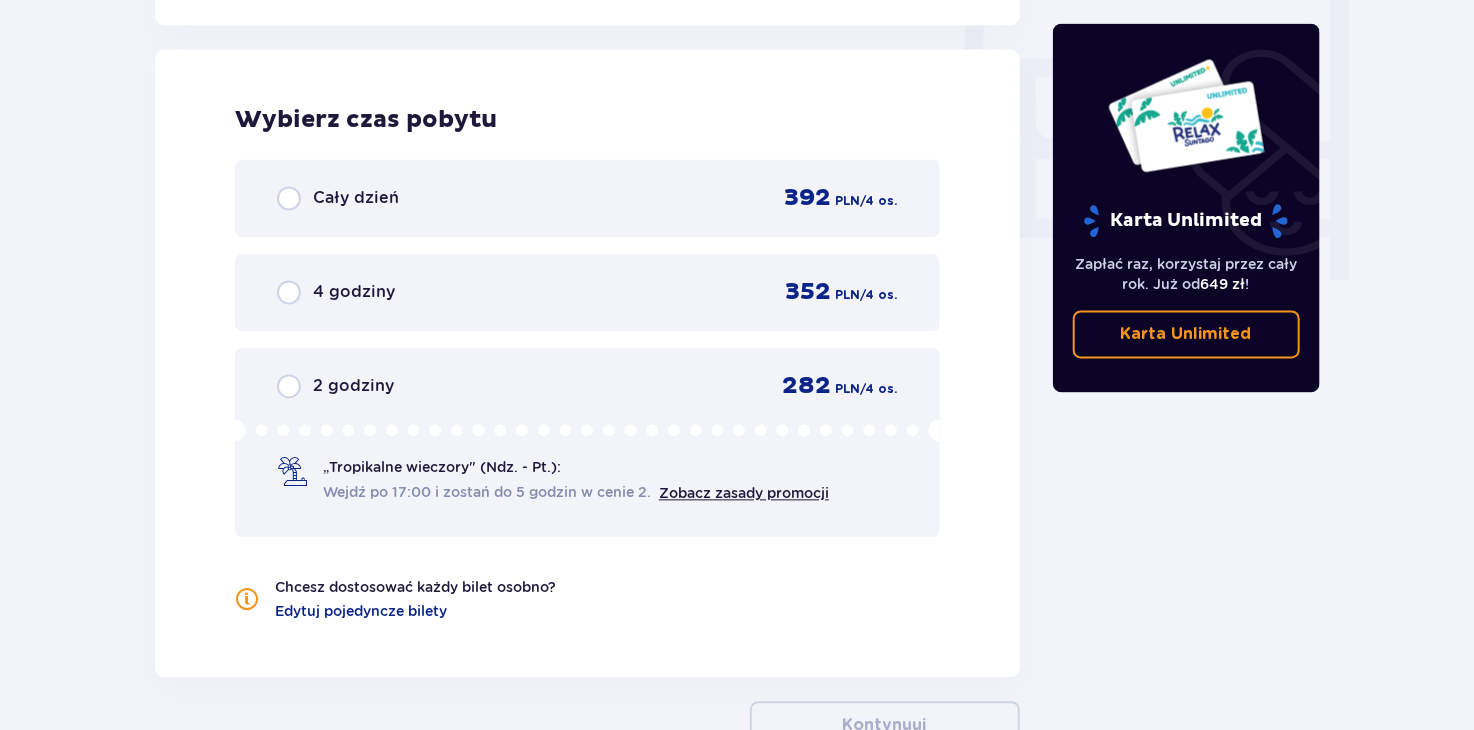 click on "Cały dzień   392 PLN / 4 os." at bounding box center [587, 198] 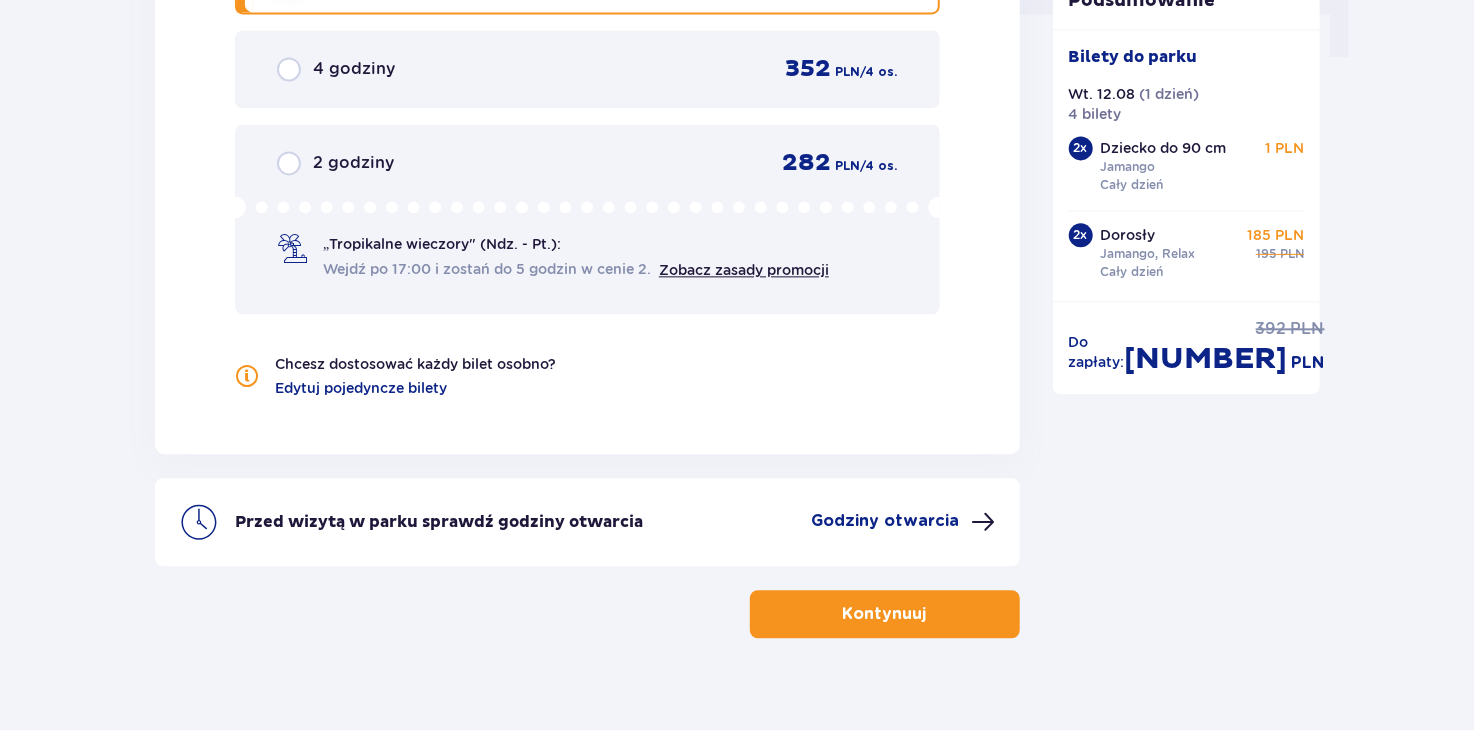scroll, scrollTop: 2125, scrollLeft: 0, axis: vertical 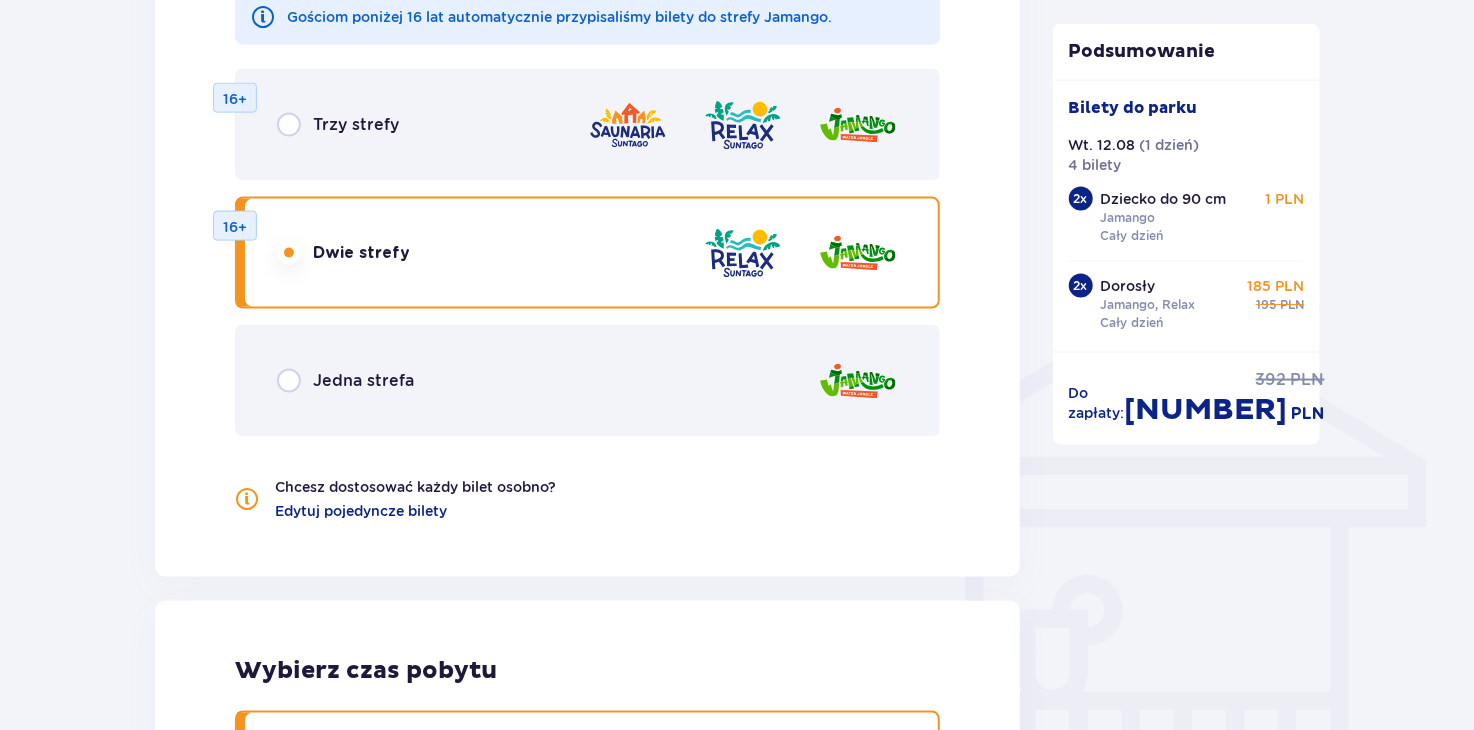click on "Jedna strefa" at bounding box center (587, 381) 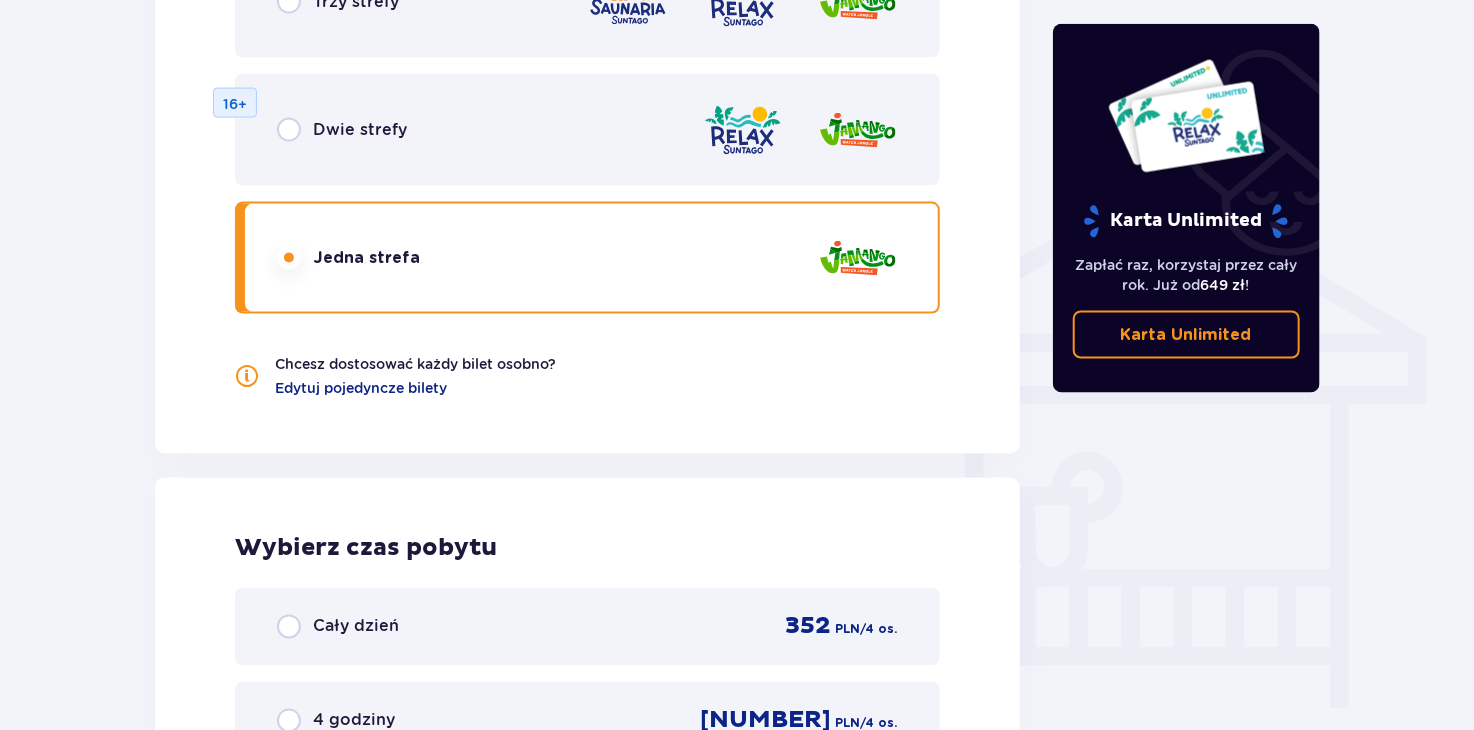 scroll, scrollTop: 1413, scrollLeft: 0, axis: vertical 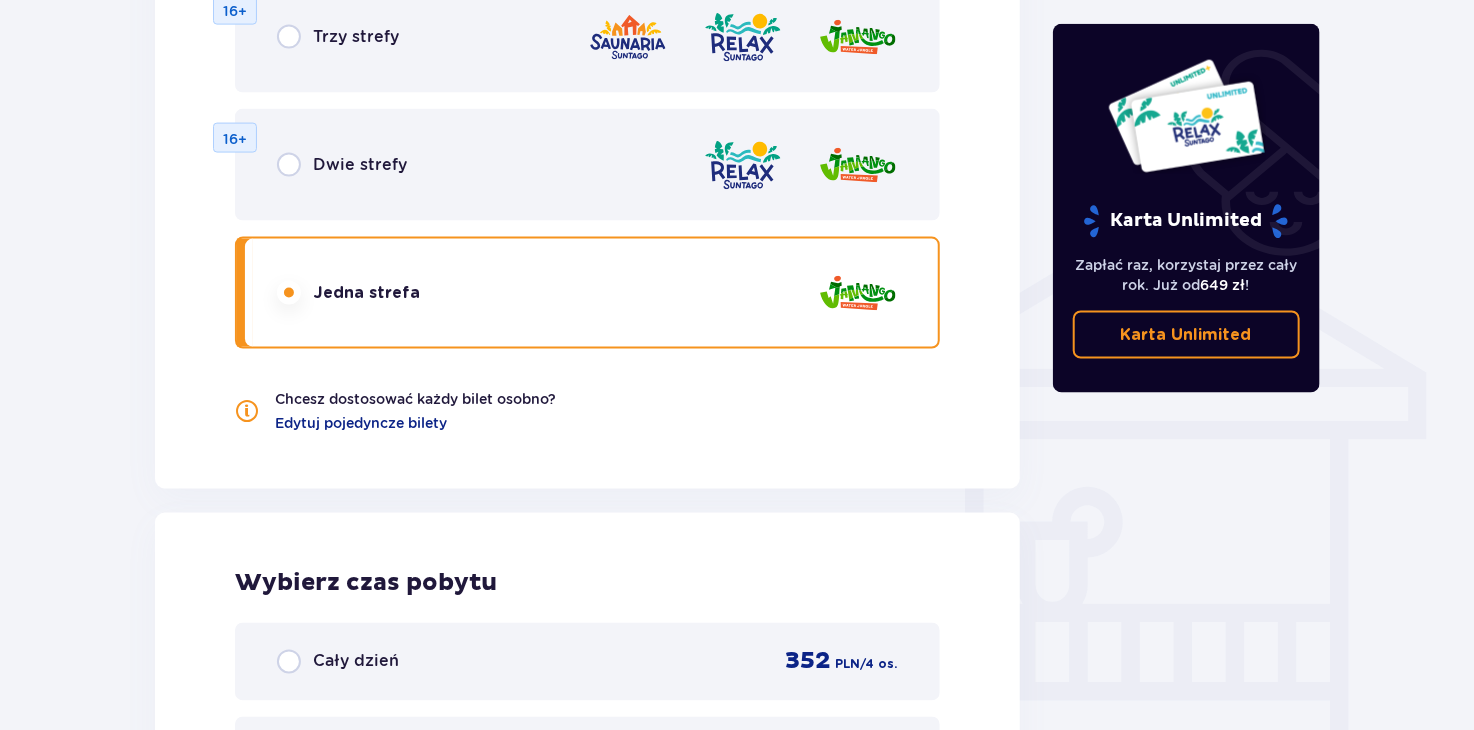 click on "Dwie strefy 16+" at bounding box center [587, 165] 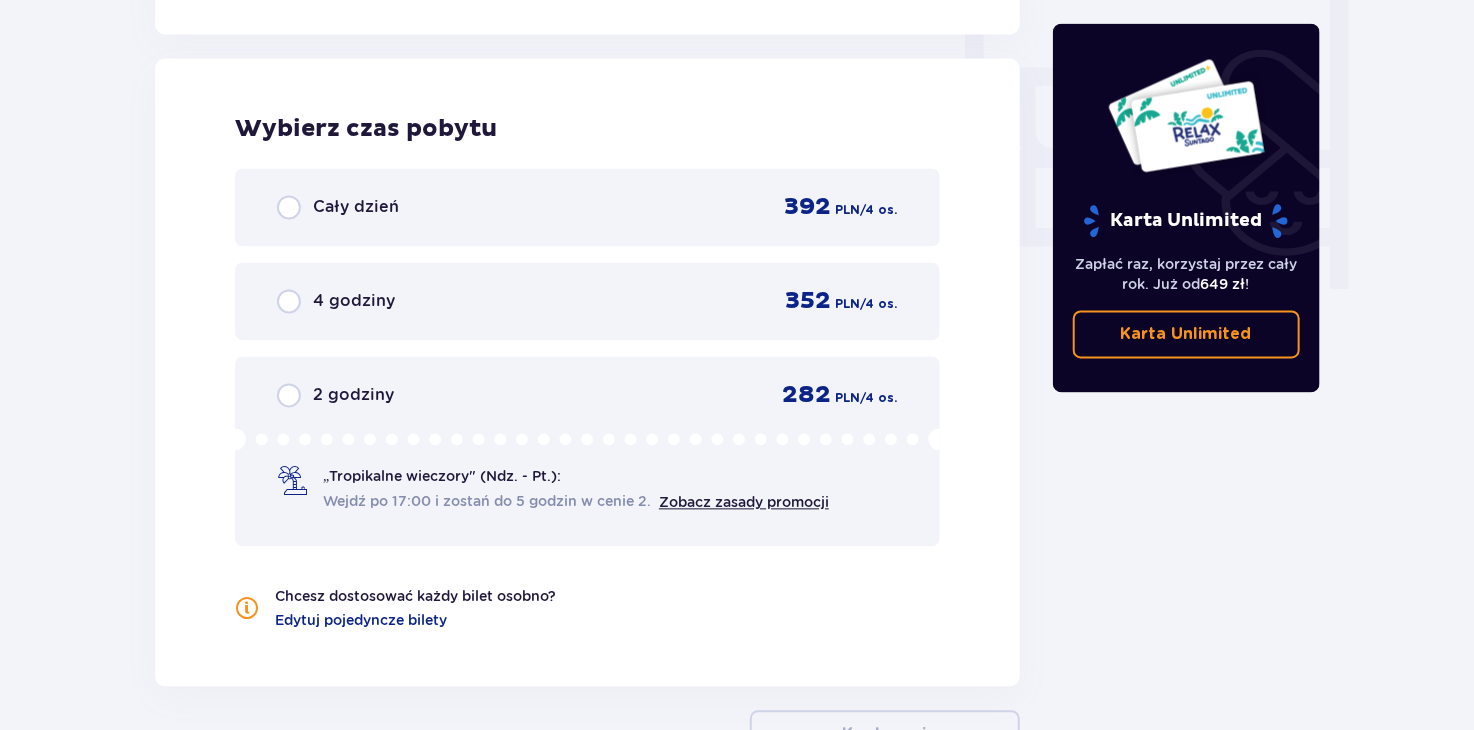 scroll, scrollTop: 1877, scrollLeft: 0, axis: vertical 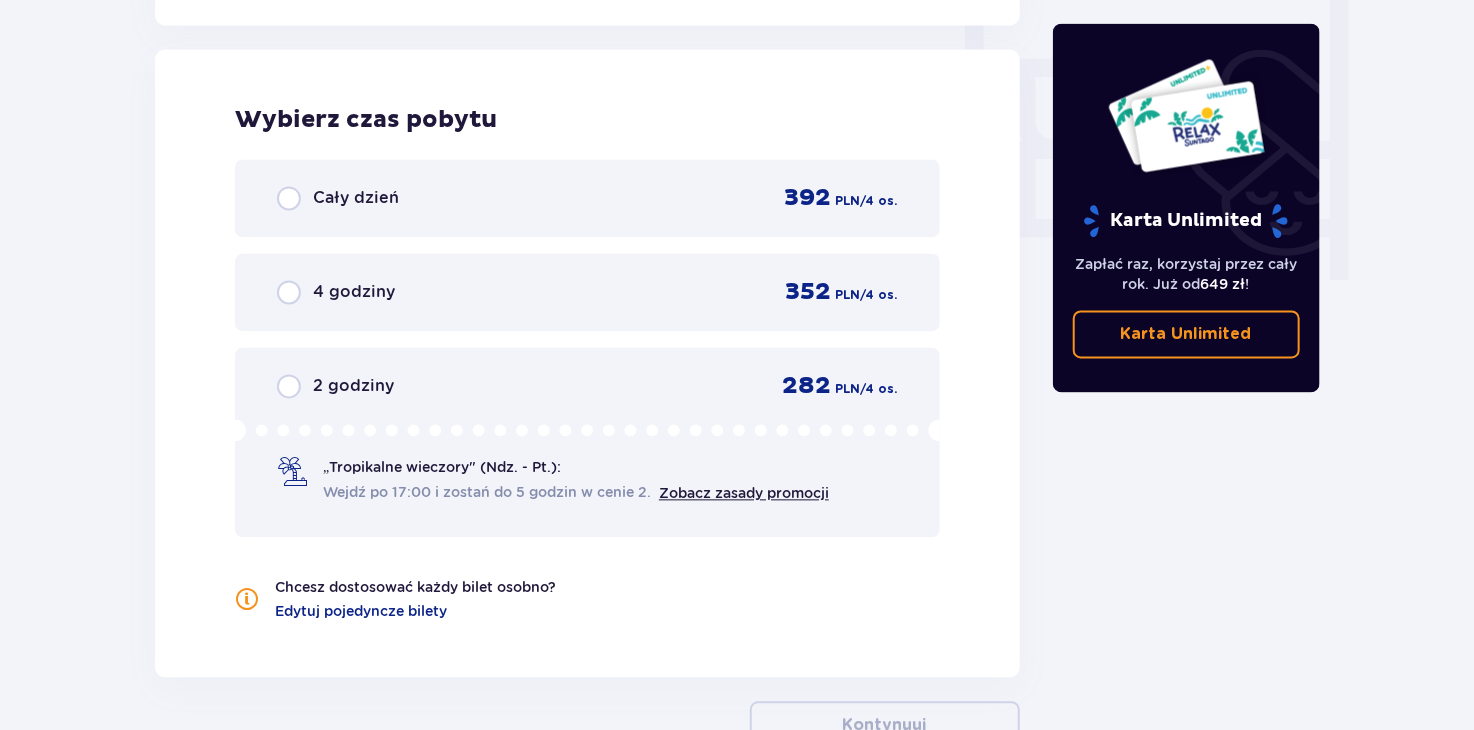 click on "Cały dzień   392 PLN / 4 os." at bounding box center [587, 198] 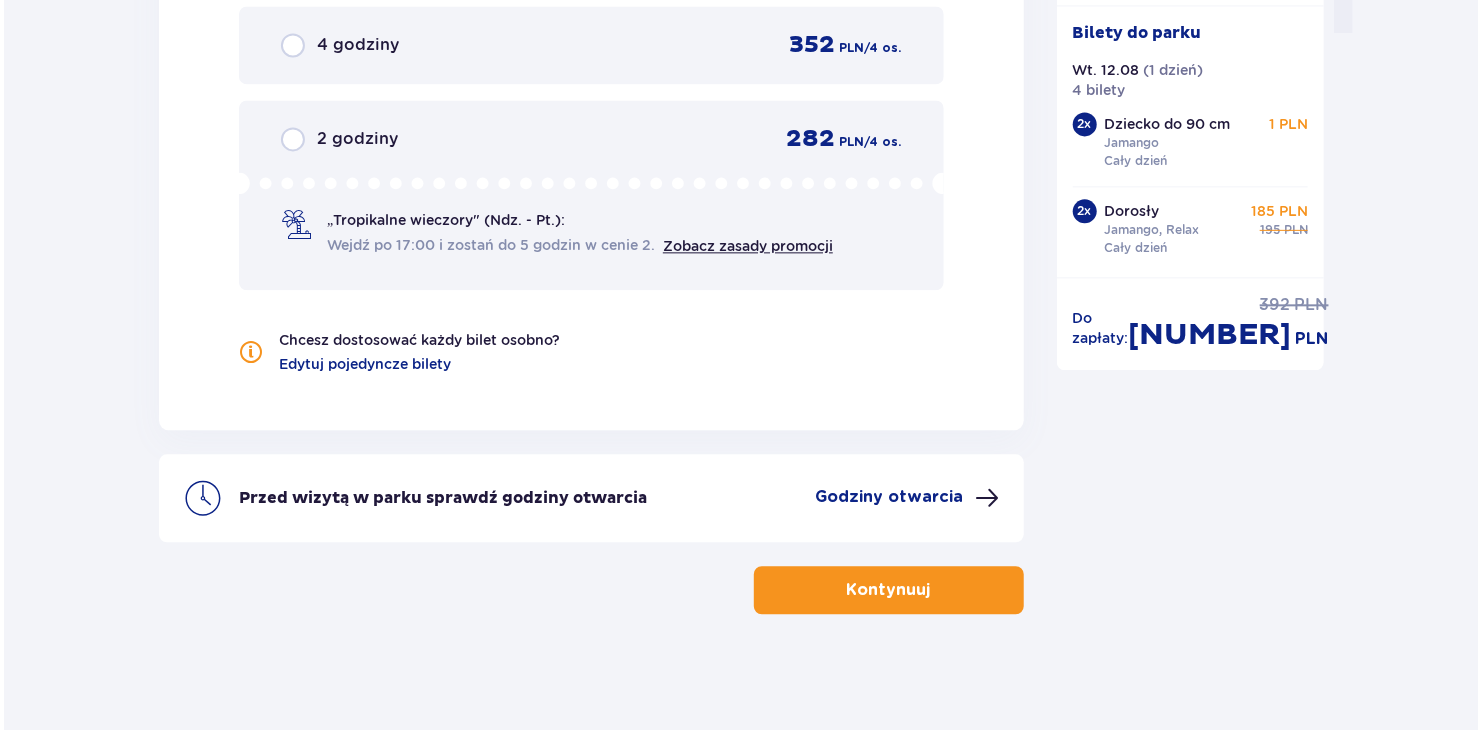 scroll, scrollTop: 2125, scrollLeft: 0, axis: vertical 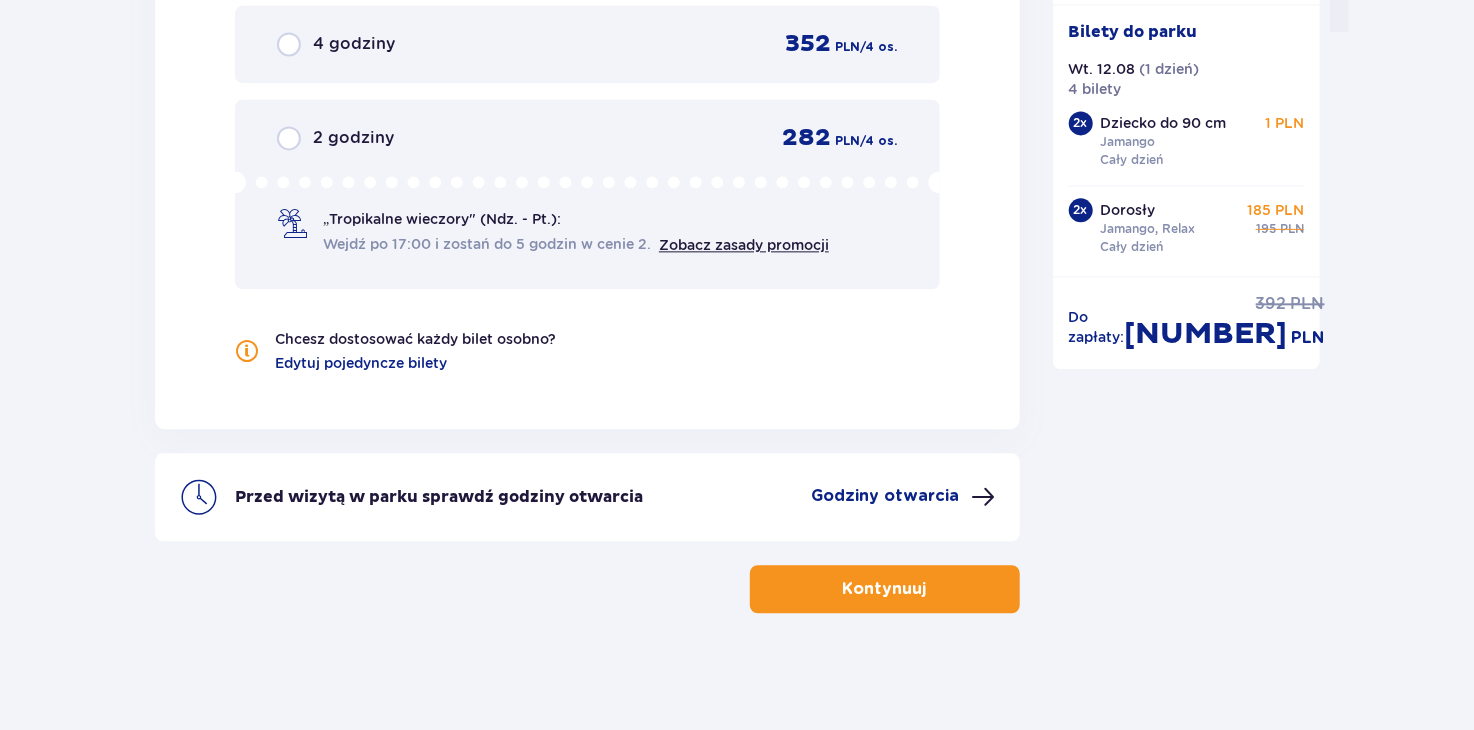 click on "Godziny otwarcia" at bounding box center [886, 496] 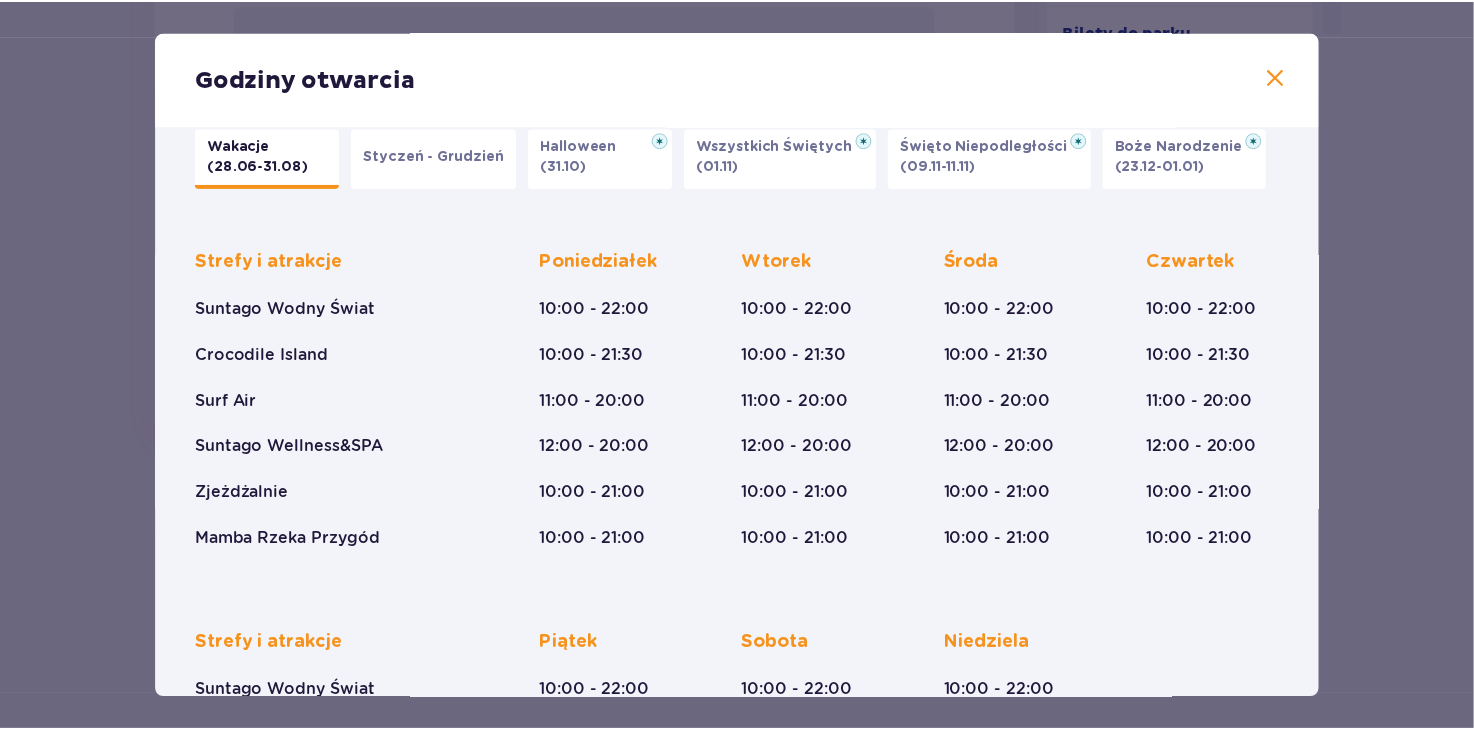scroll, scrollTop: 0, scrollLeft: 0, axis: both 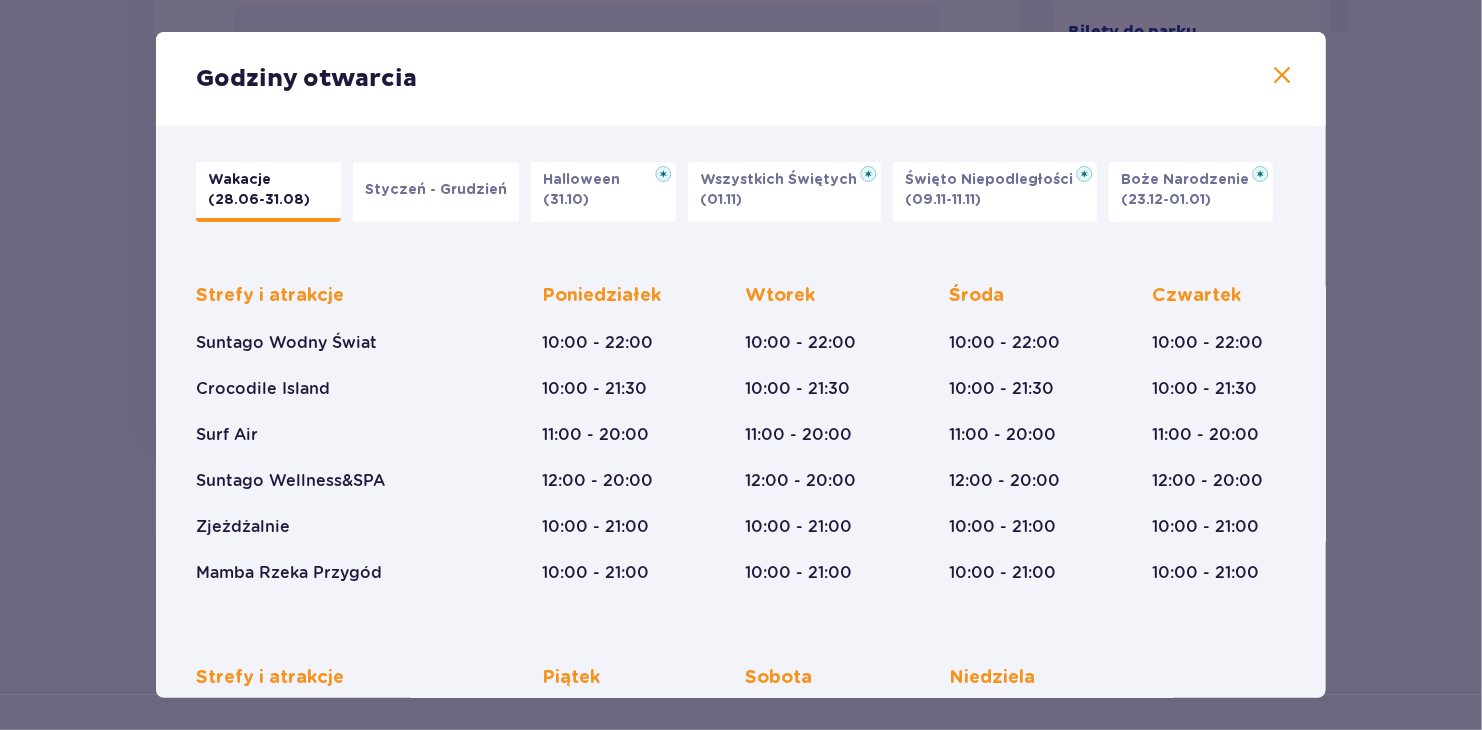click at bounding box center (1282, 76) 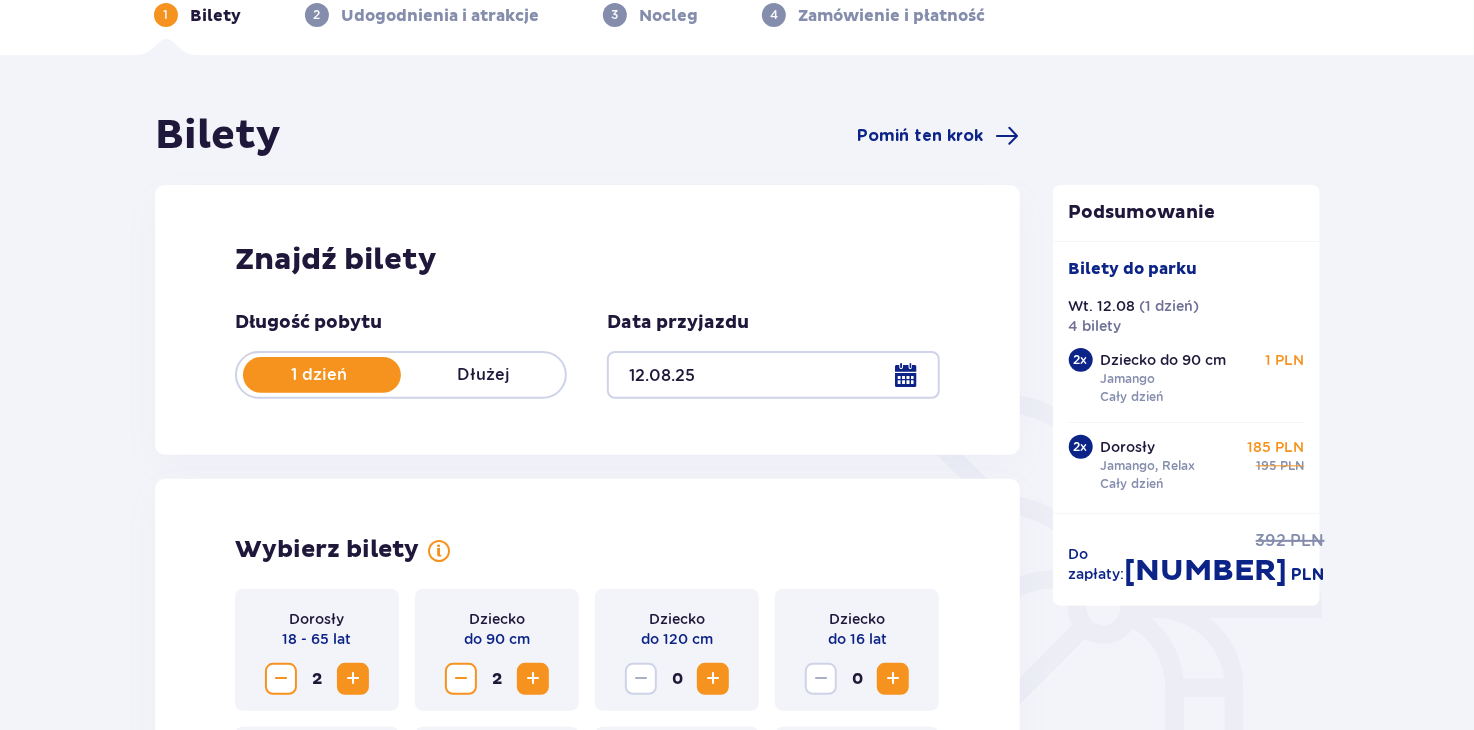 scroll, scrollTop: 0, scrollLeft: 0, axis: both 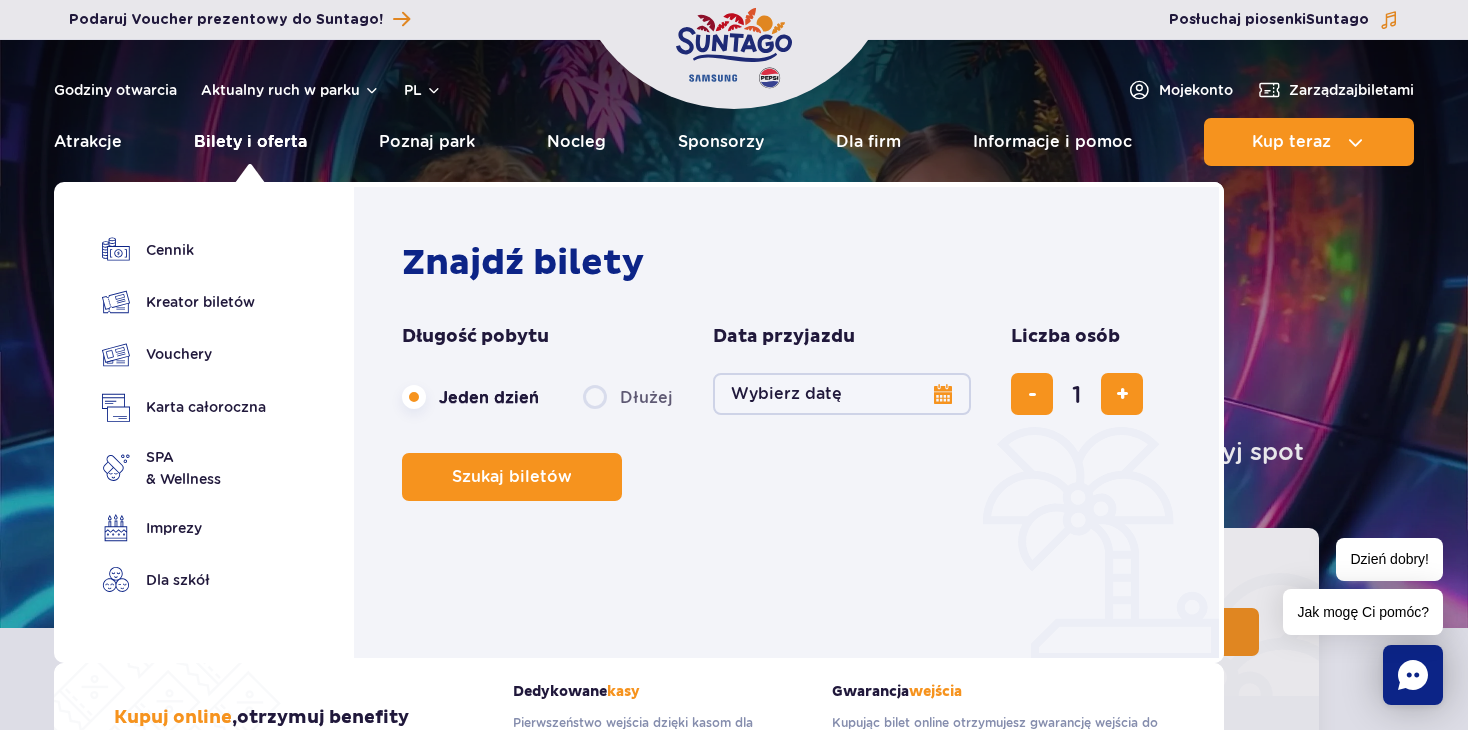click on "Bilety i oferta" at bounding box center [250, 142] 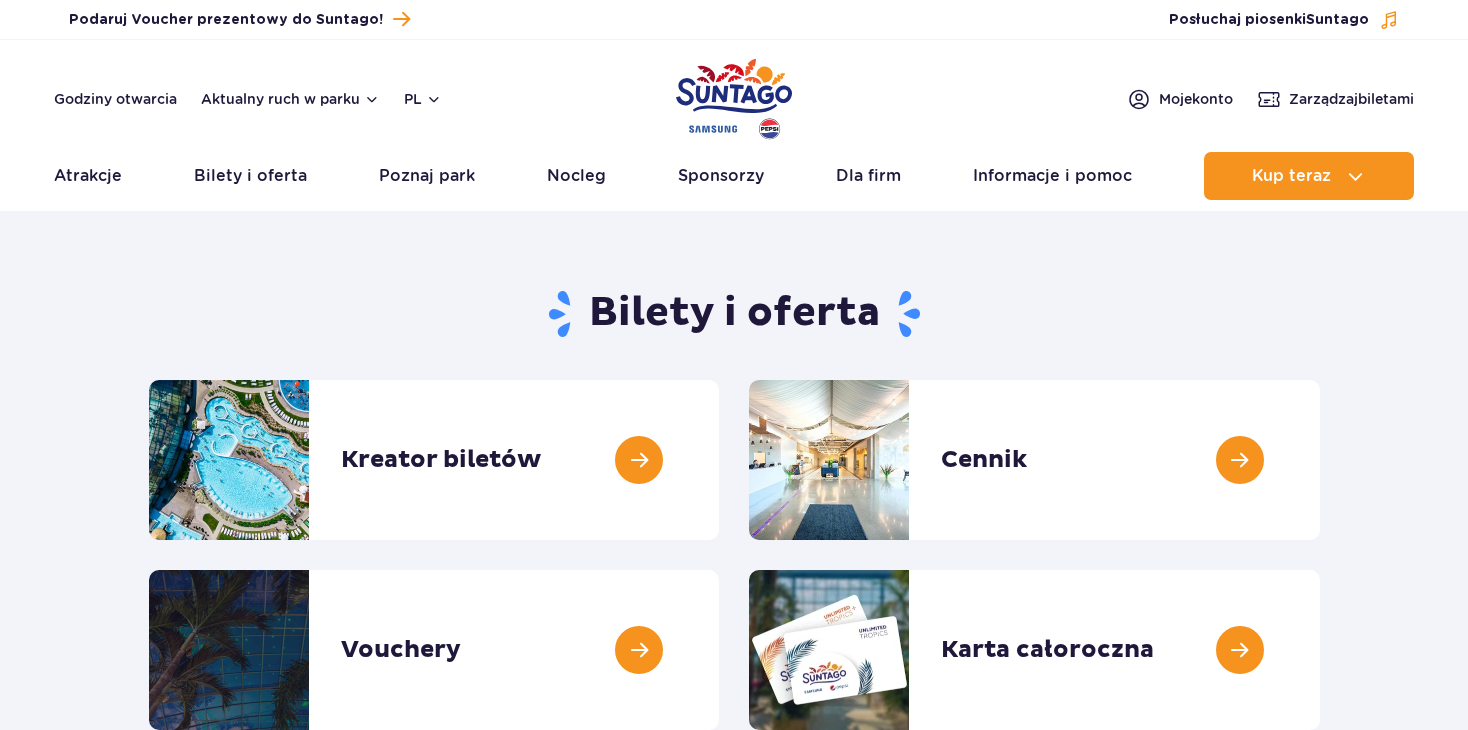 scroll, scrollTop: 0, scrollLeft: 0, axis: both 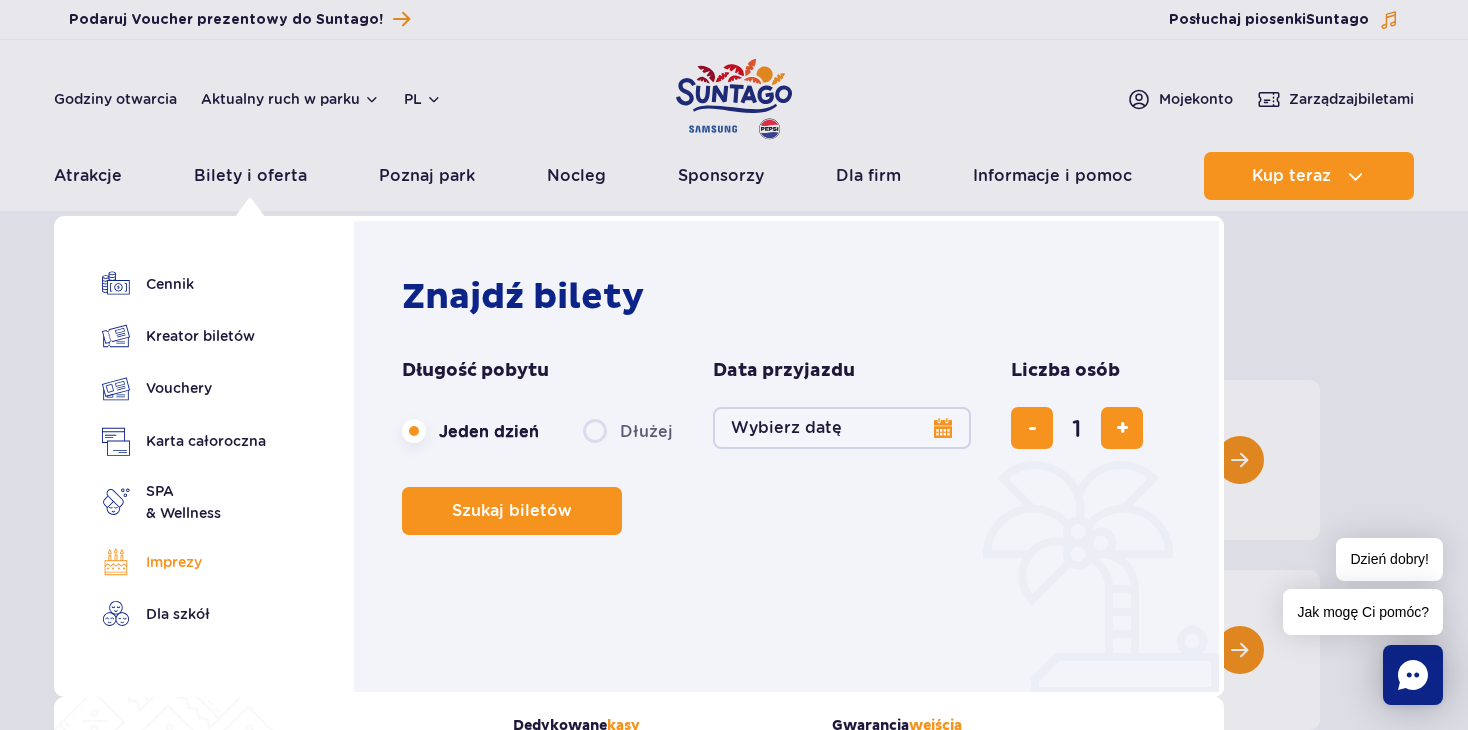 click on "Imprezy" at bounding box center (184, 562) 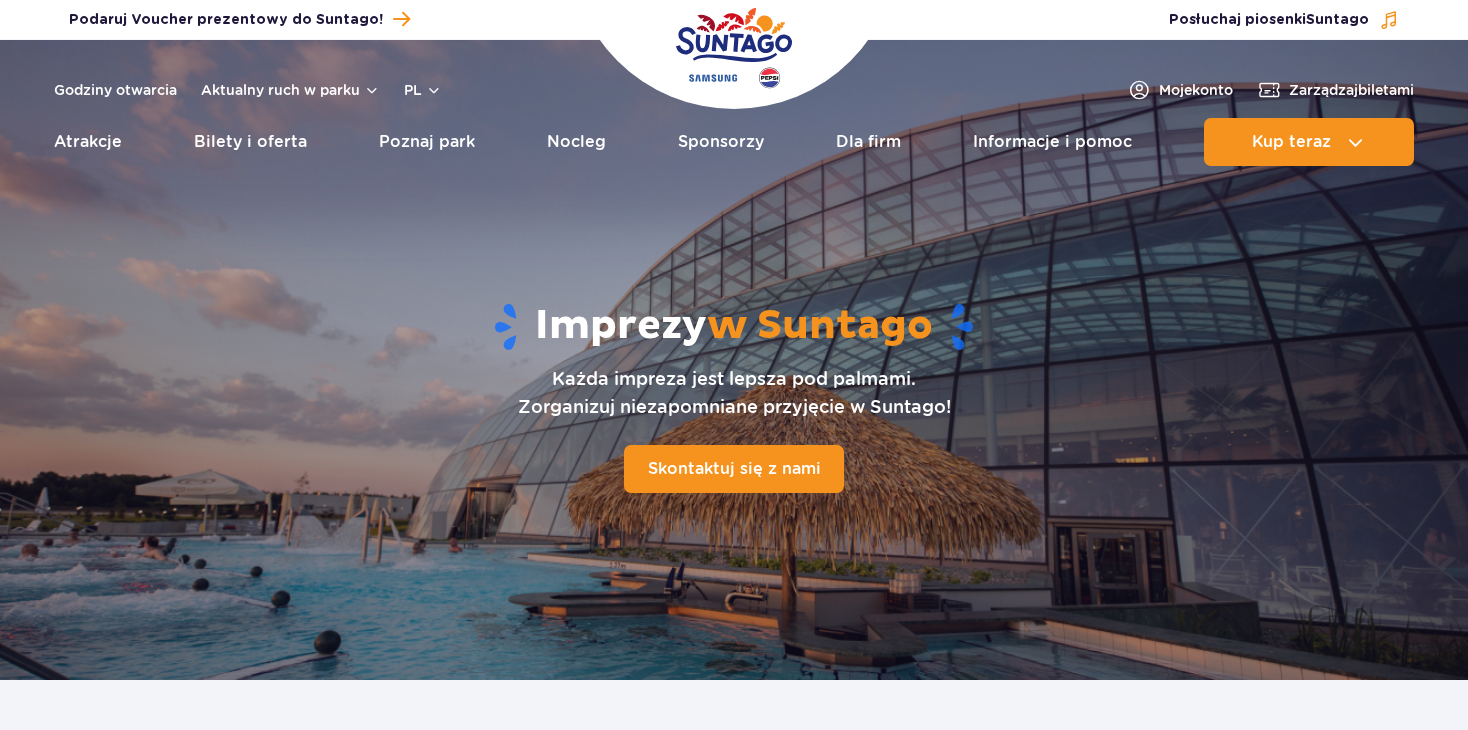 scroll, scrollTop: 0, scrollLeft: 0, axis: both 